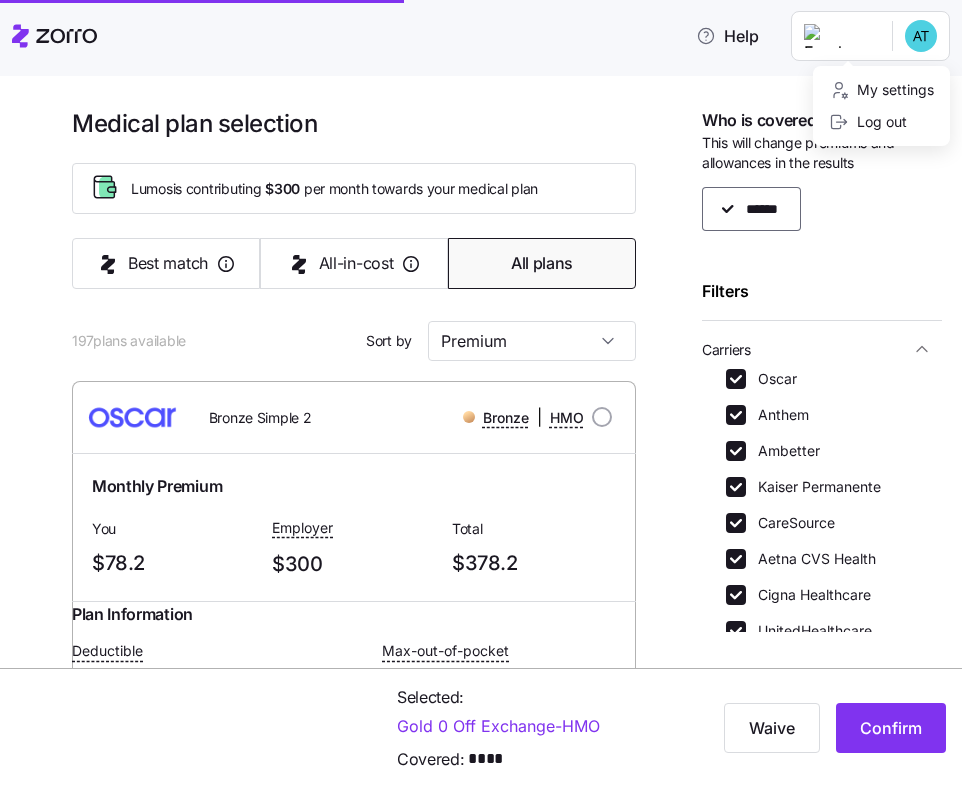 scroll, scrollTop: 0, scrollLeft: 0, axis: both 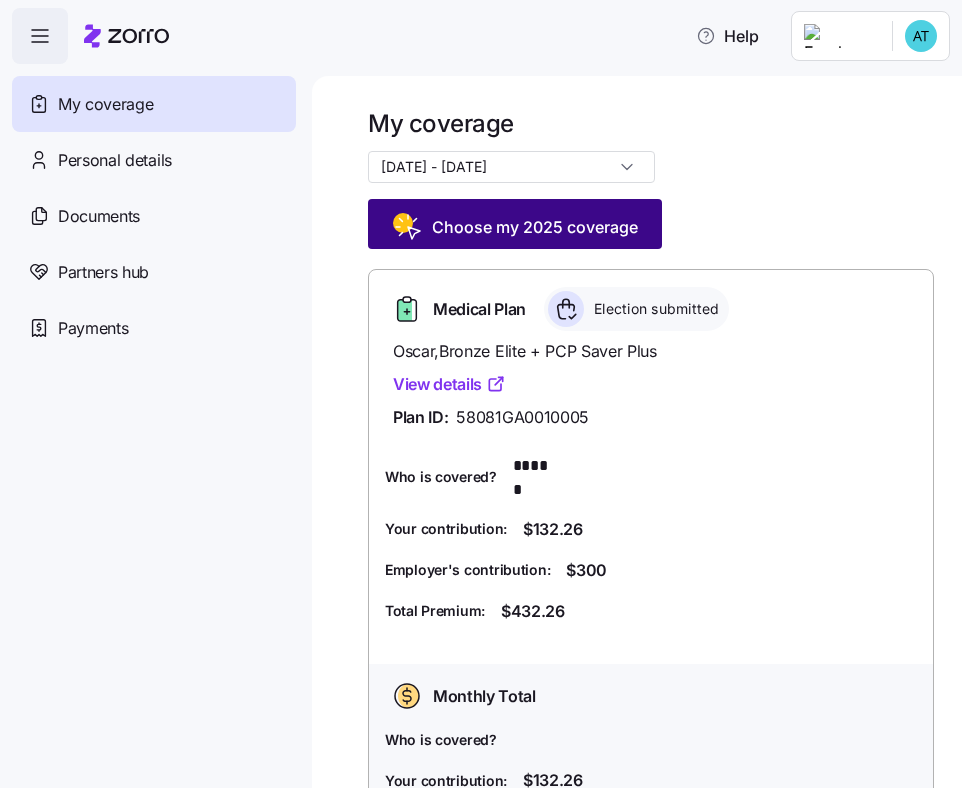 click on "Choose my 2025 coverage" at bounding box center (515, 227) 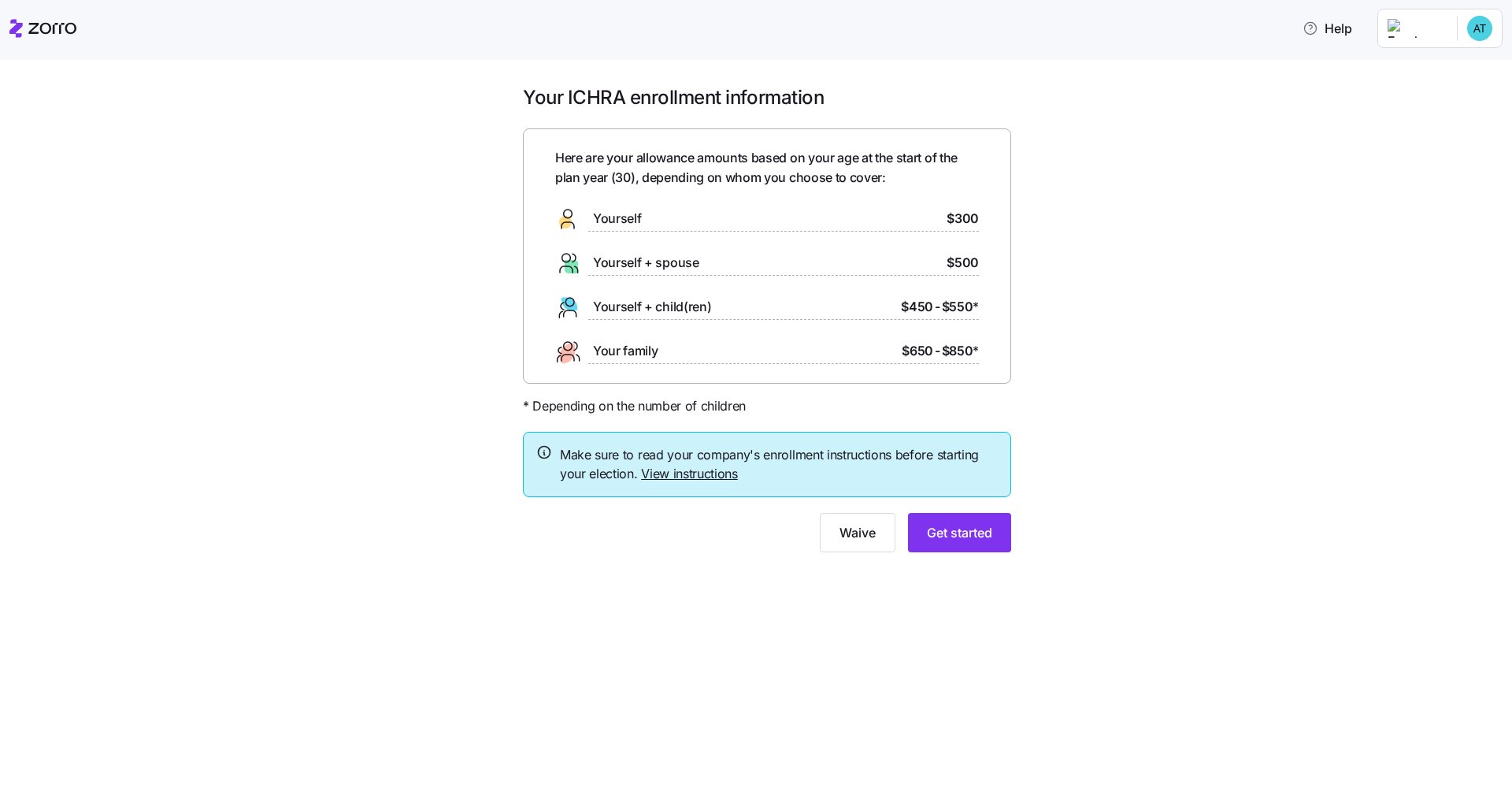 click on "View instructions" at bounding box center (689, 474) 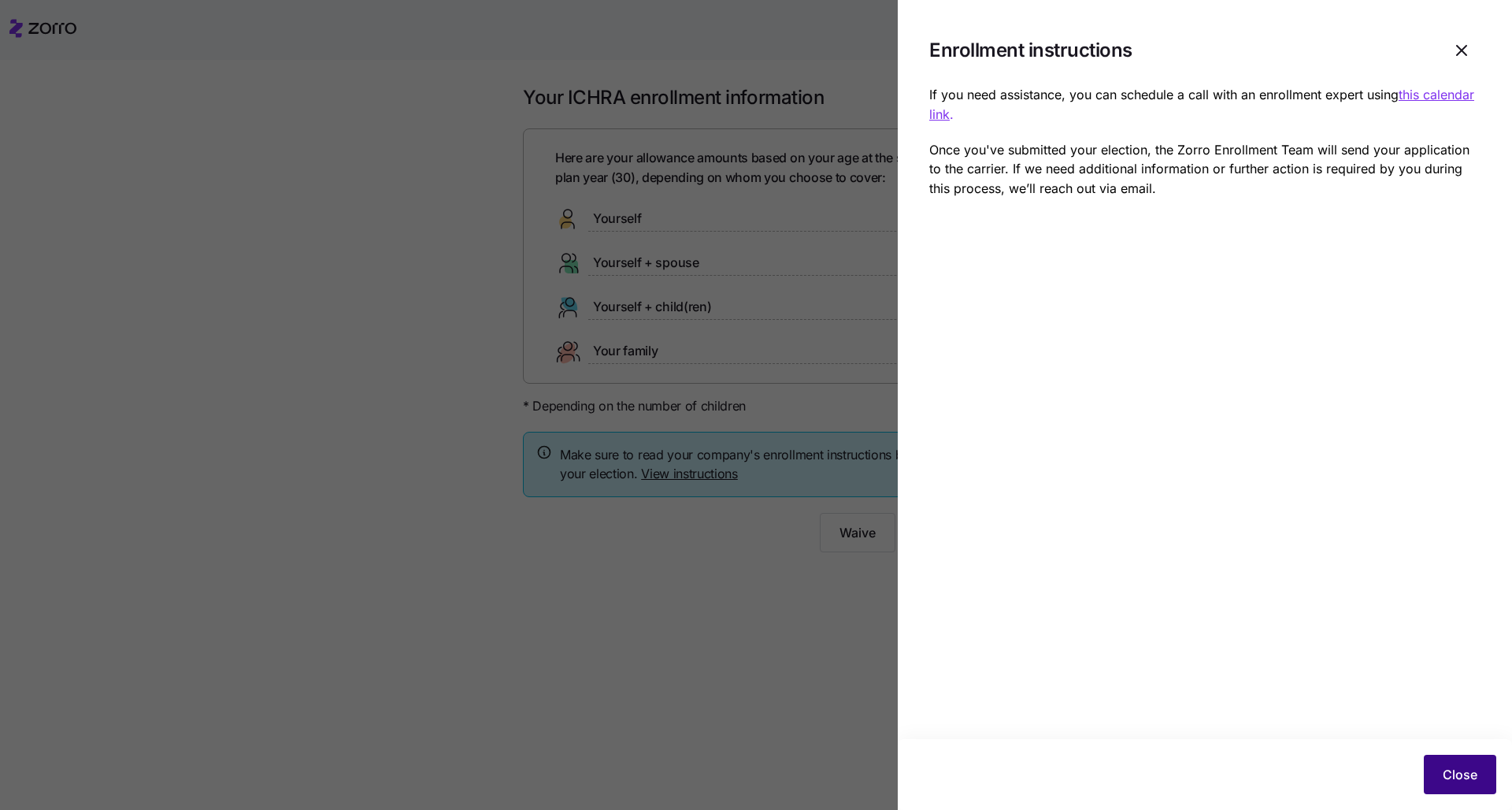 click on "Close" at bounding box center [1460, 775] 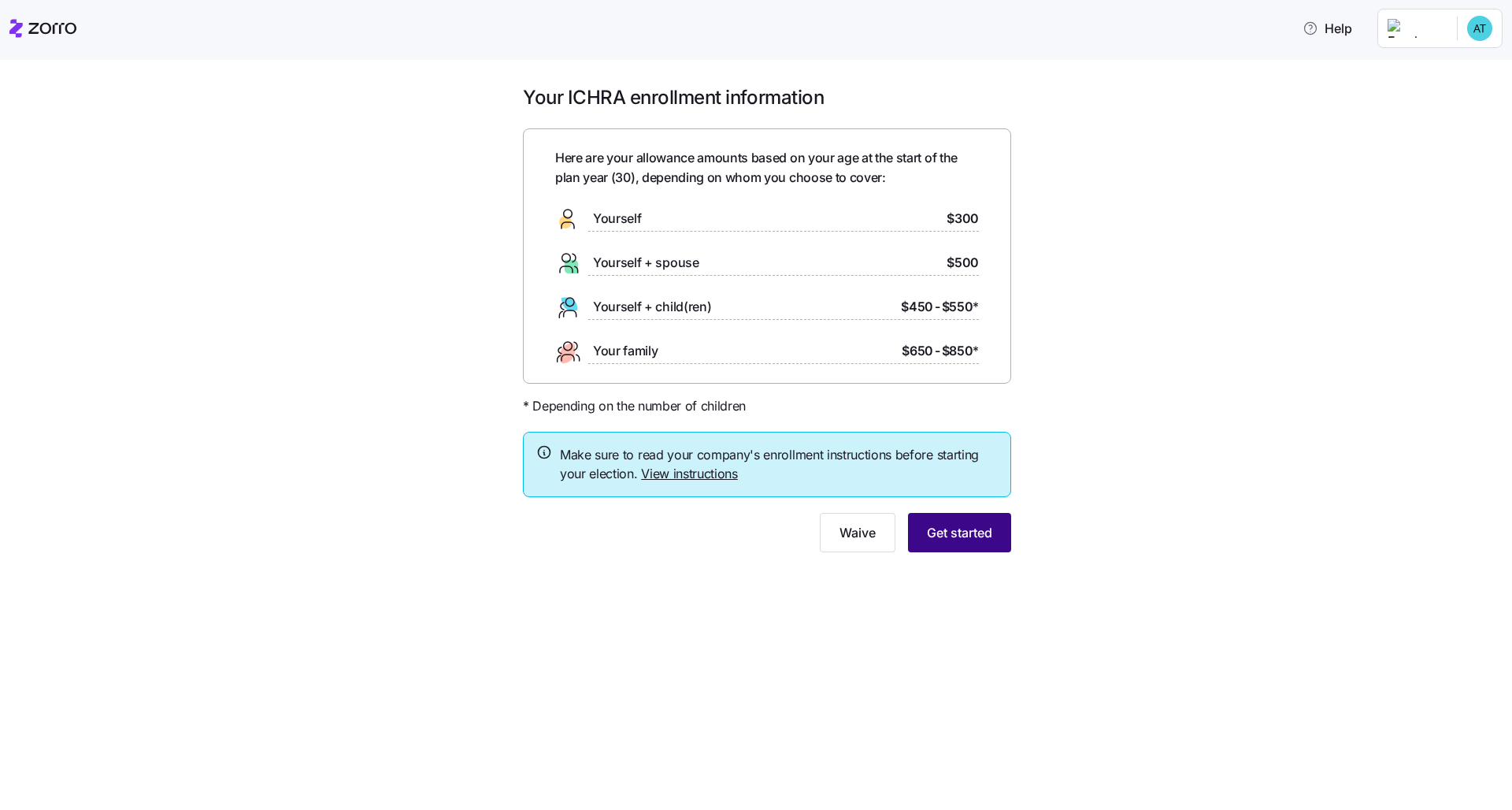 click on "Get started" at bounding box center (959, 533) 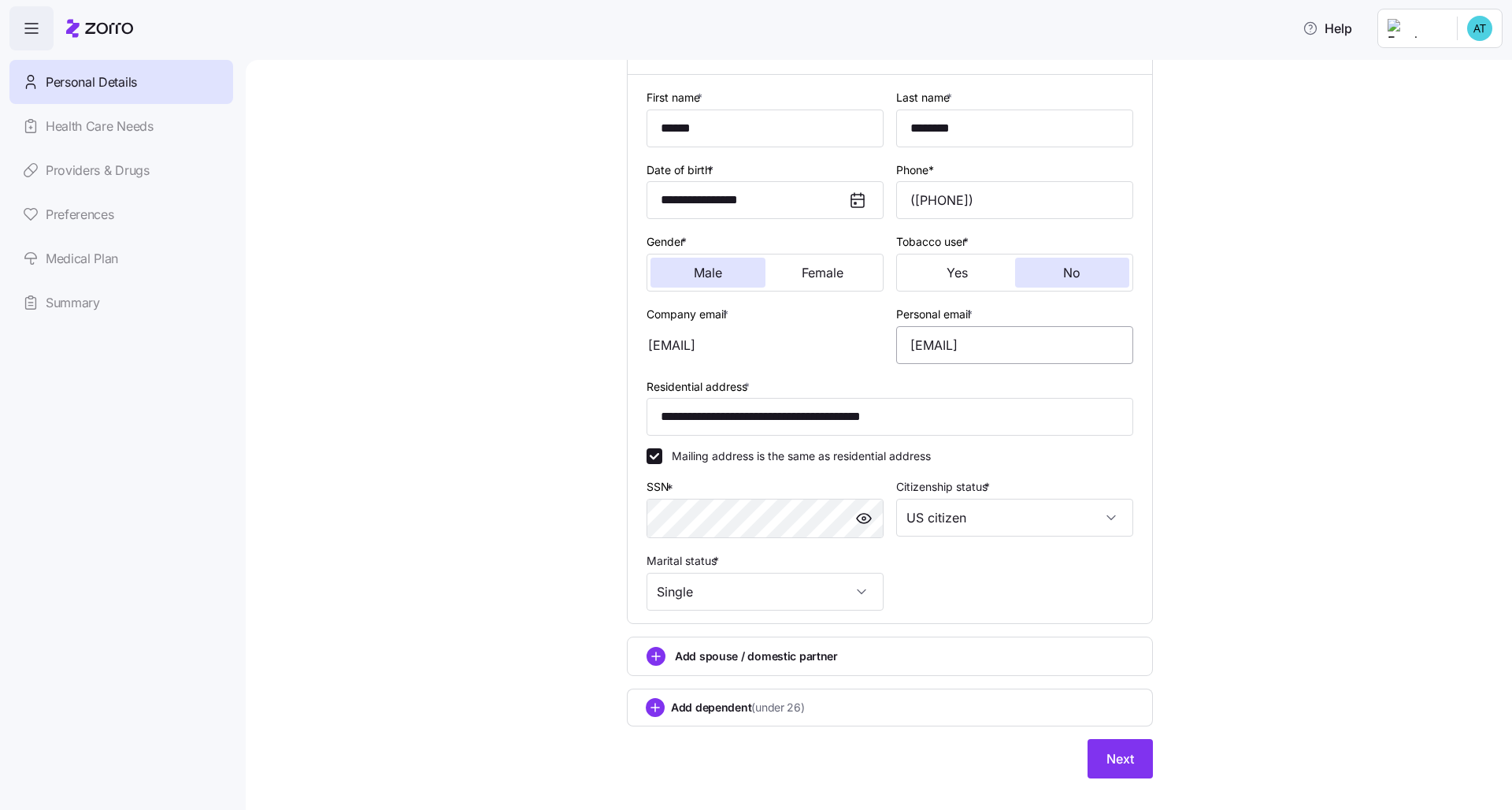 scroll, scrollTop: 158, scrollLeft: 0, axis: vertical 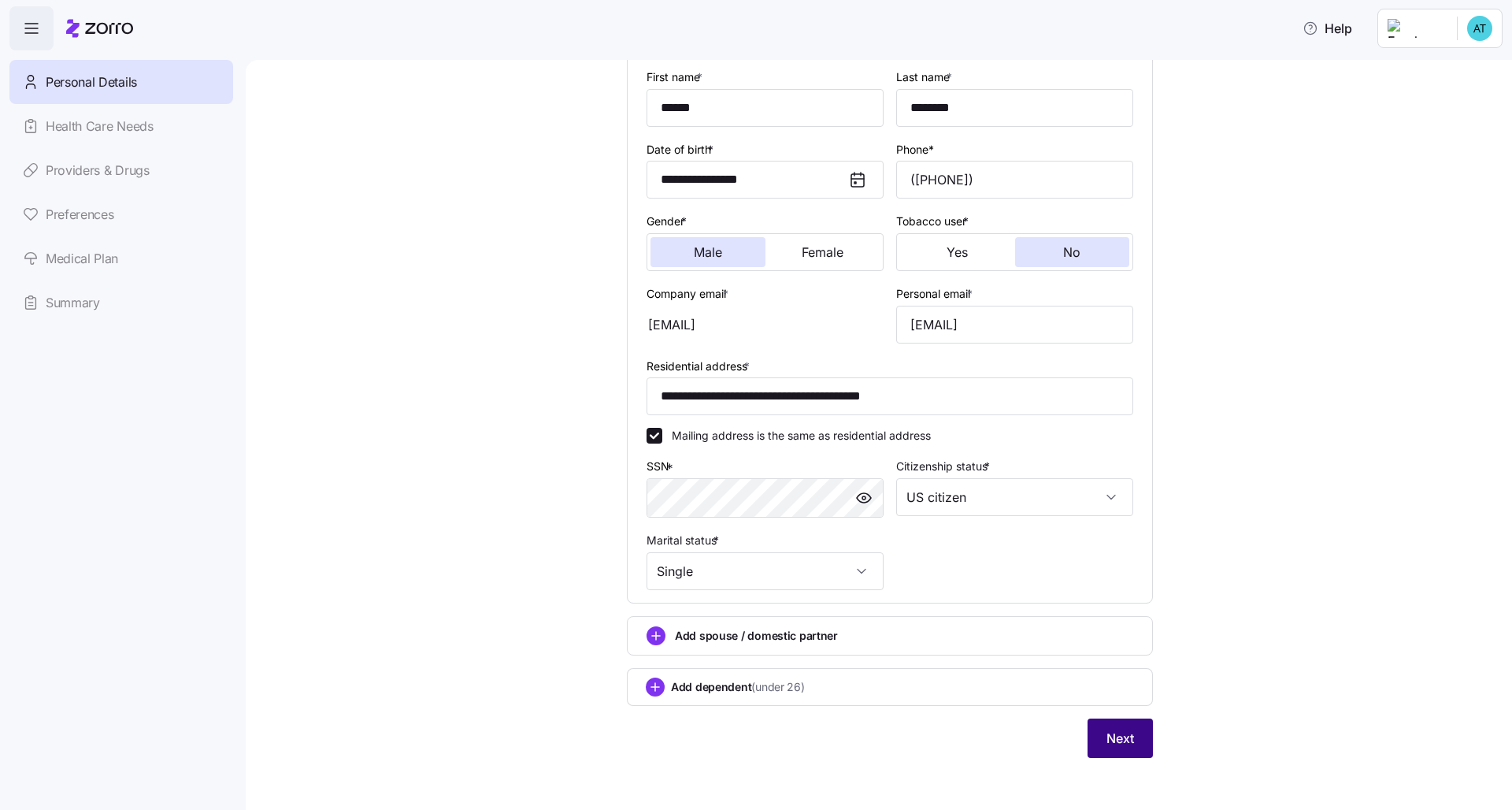 click on "Next" at bounding box center (1120, 738) 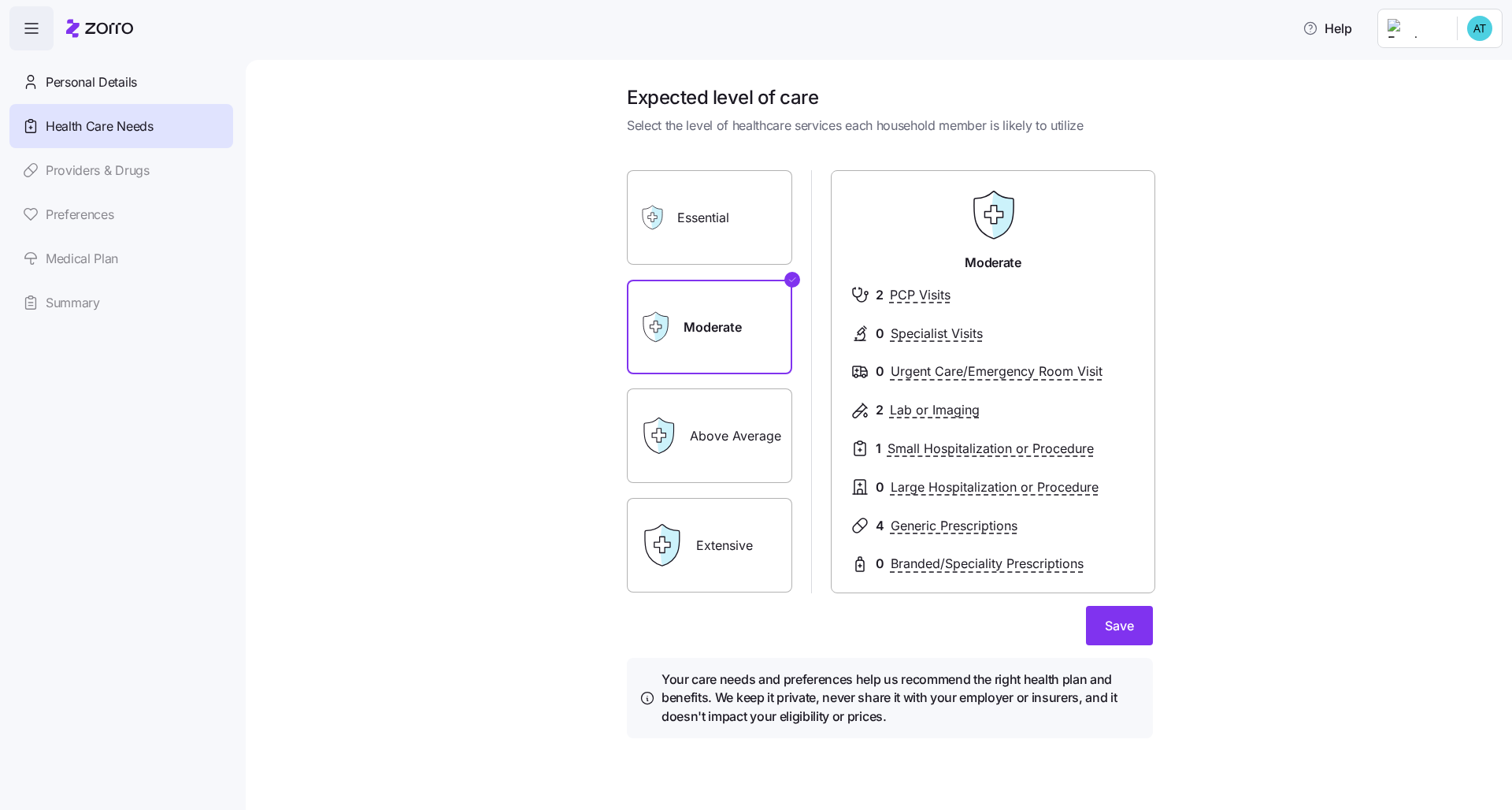 click on "Essential" at bounding box center [710, 217] 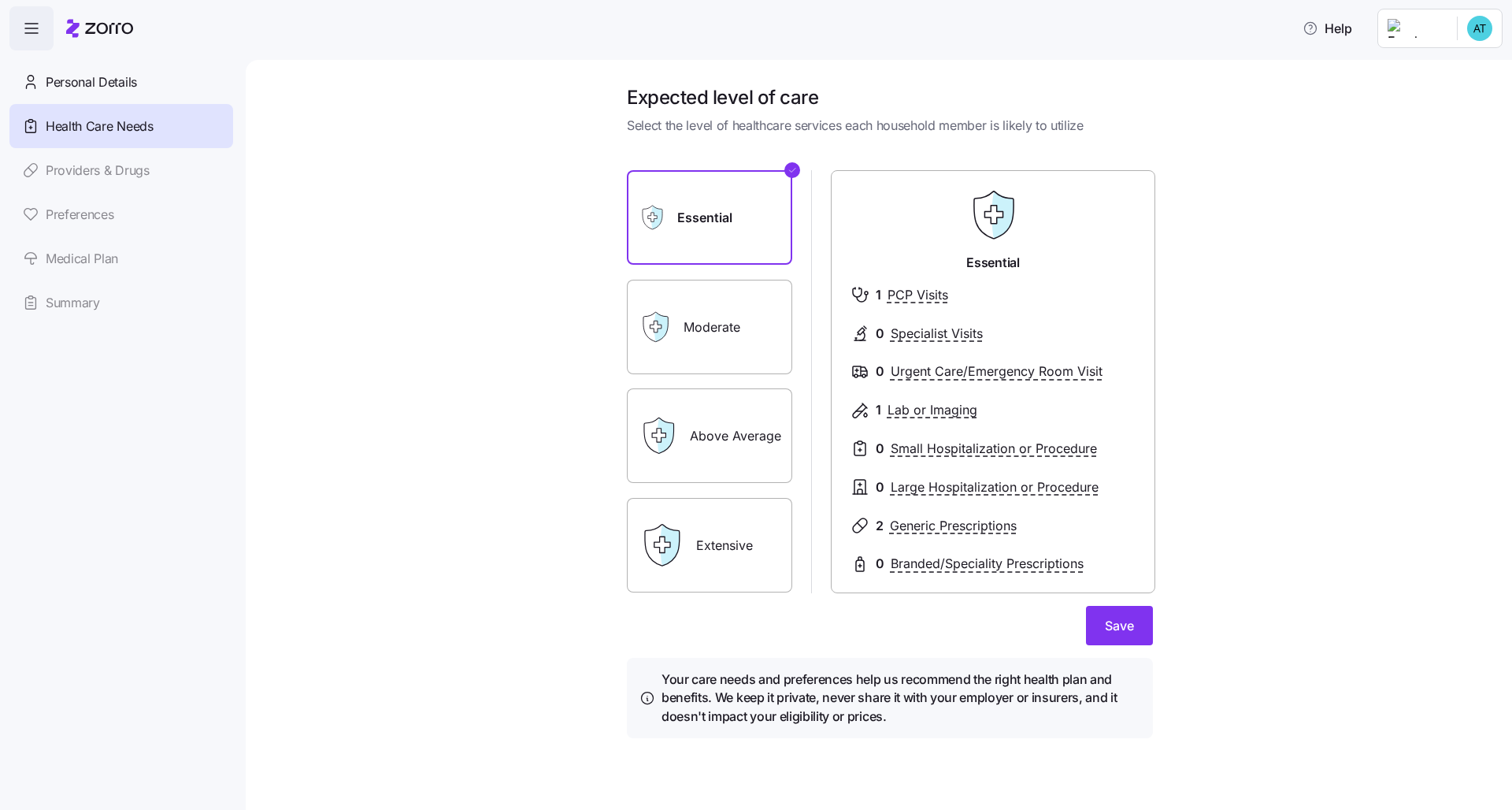 click on "Extensive" at bounding box center (710, 545) 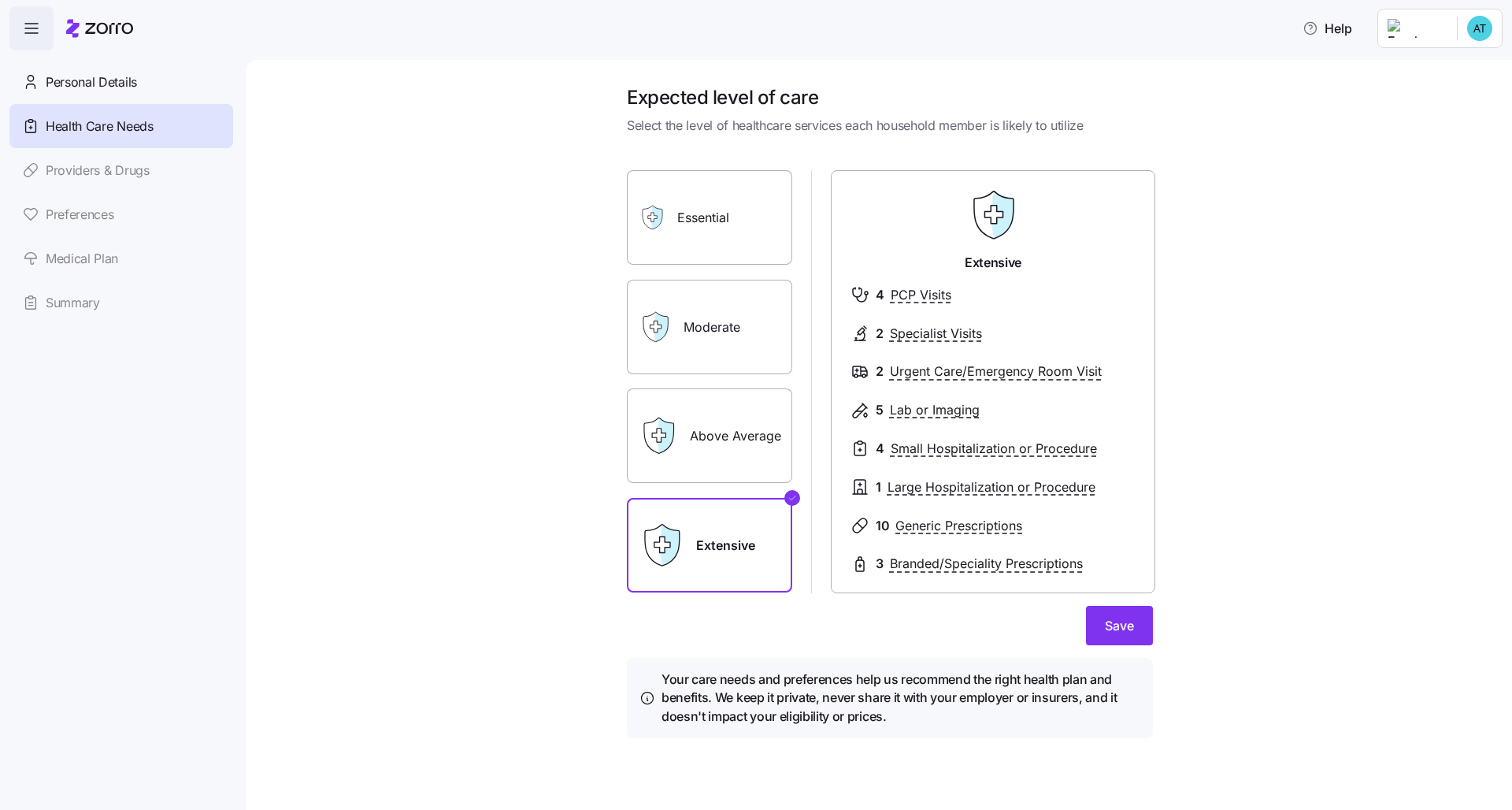 click on "Above Average" at bounding box center (710, 436) 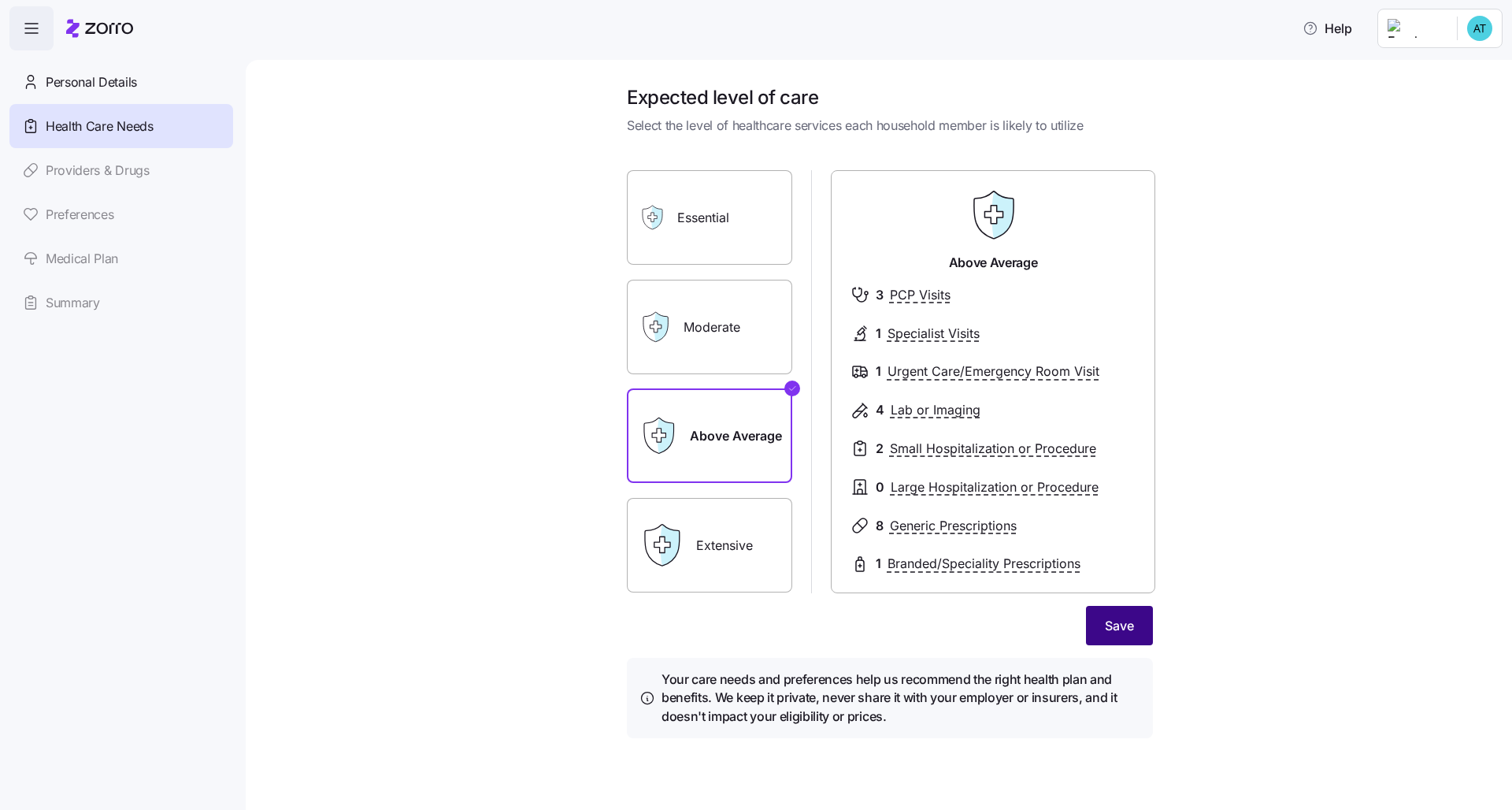 click on "Save" at bounding box center (1119, 626) 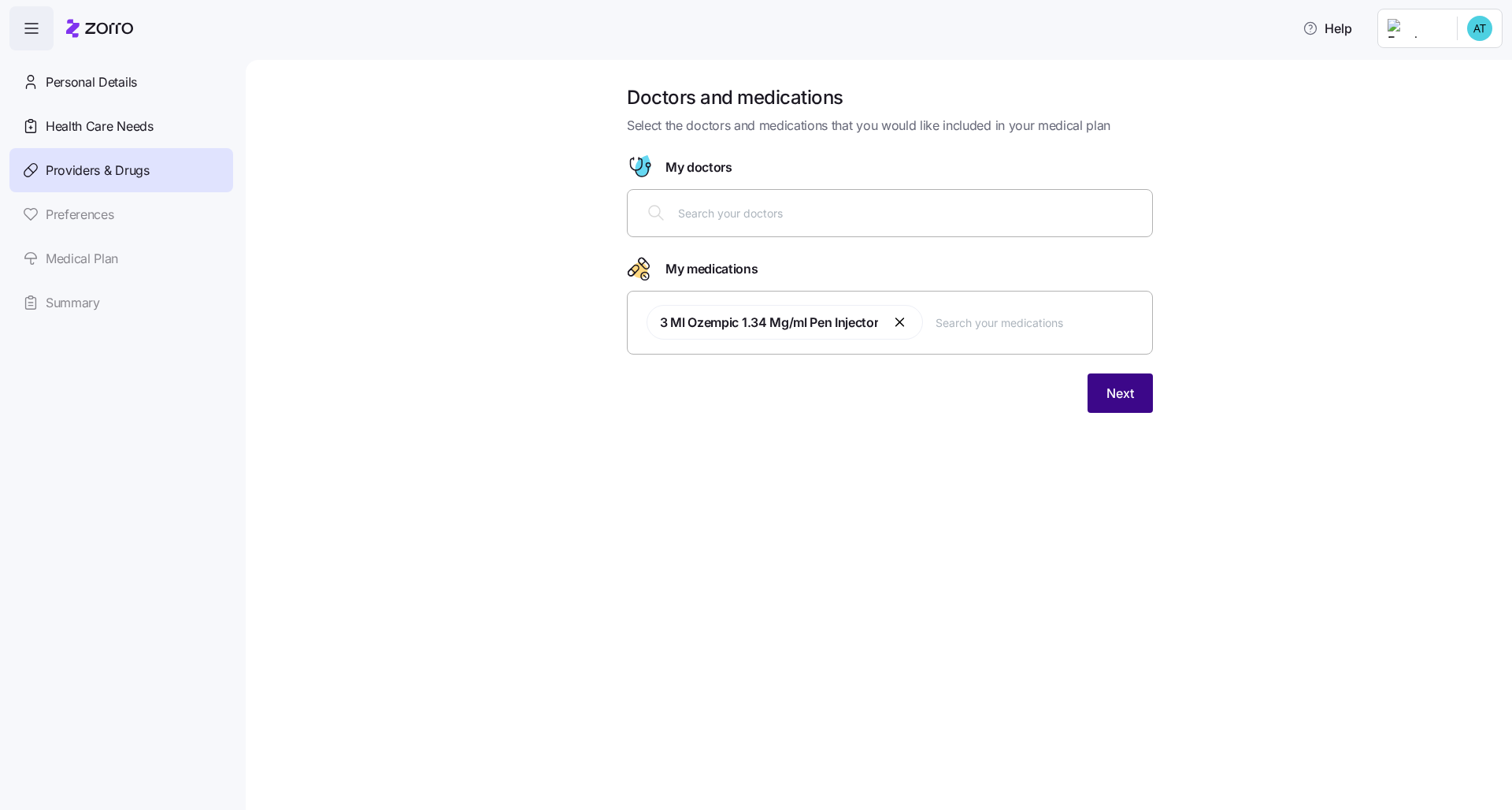 click on "Next" at bounding box center [1120, 393] 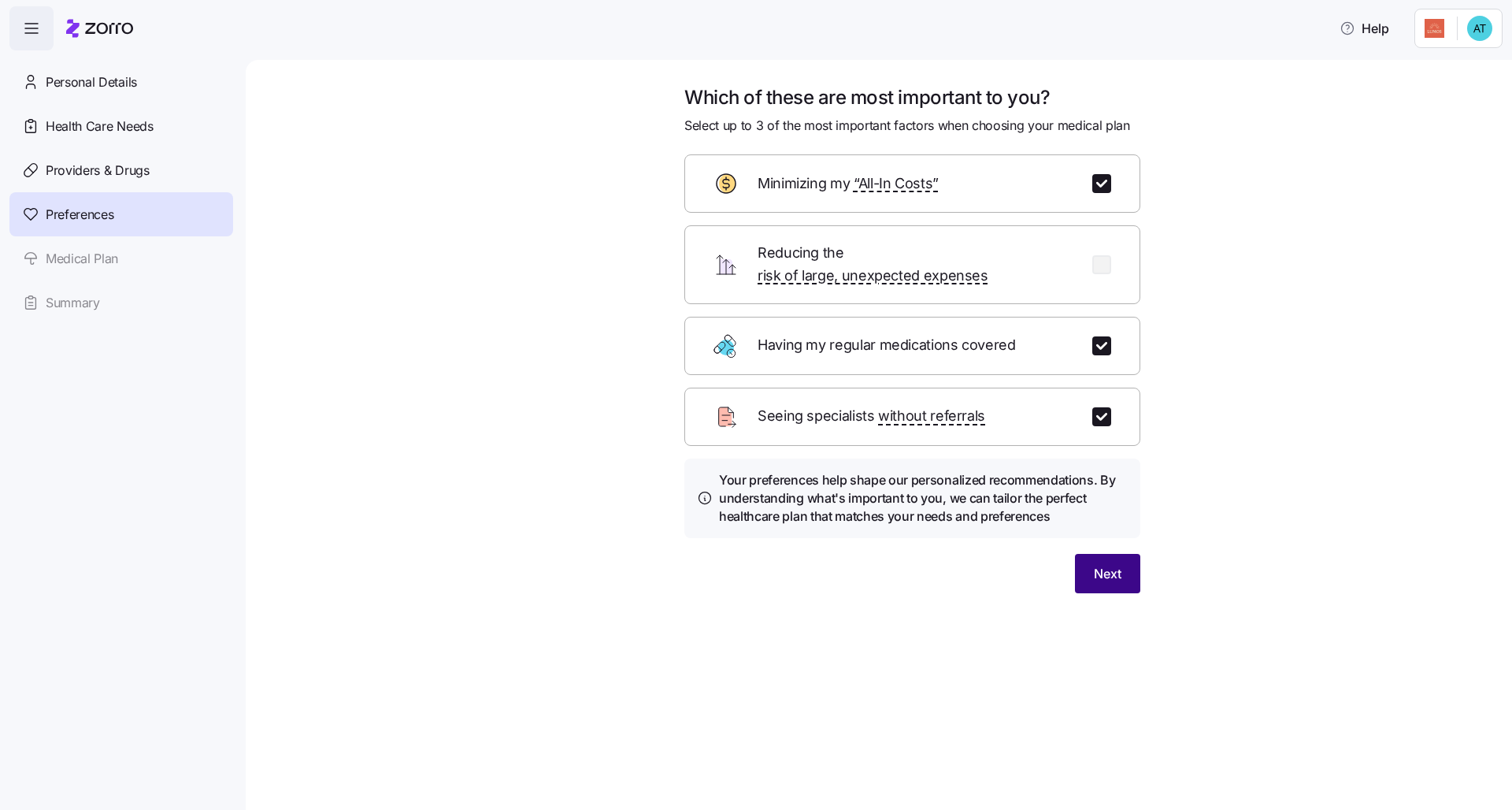 click on "Next" at bounding box center (1107, 574) 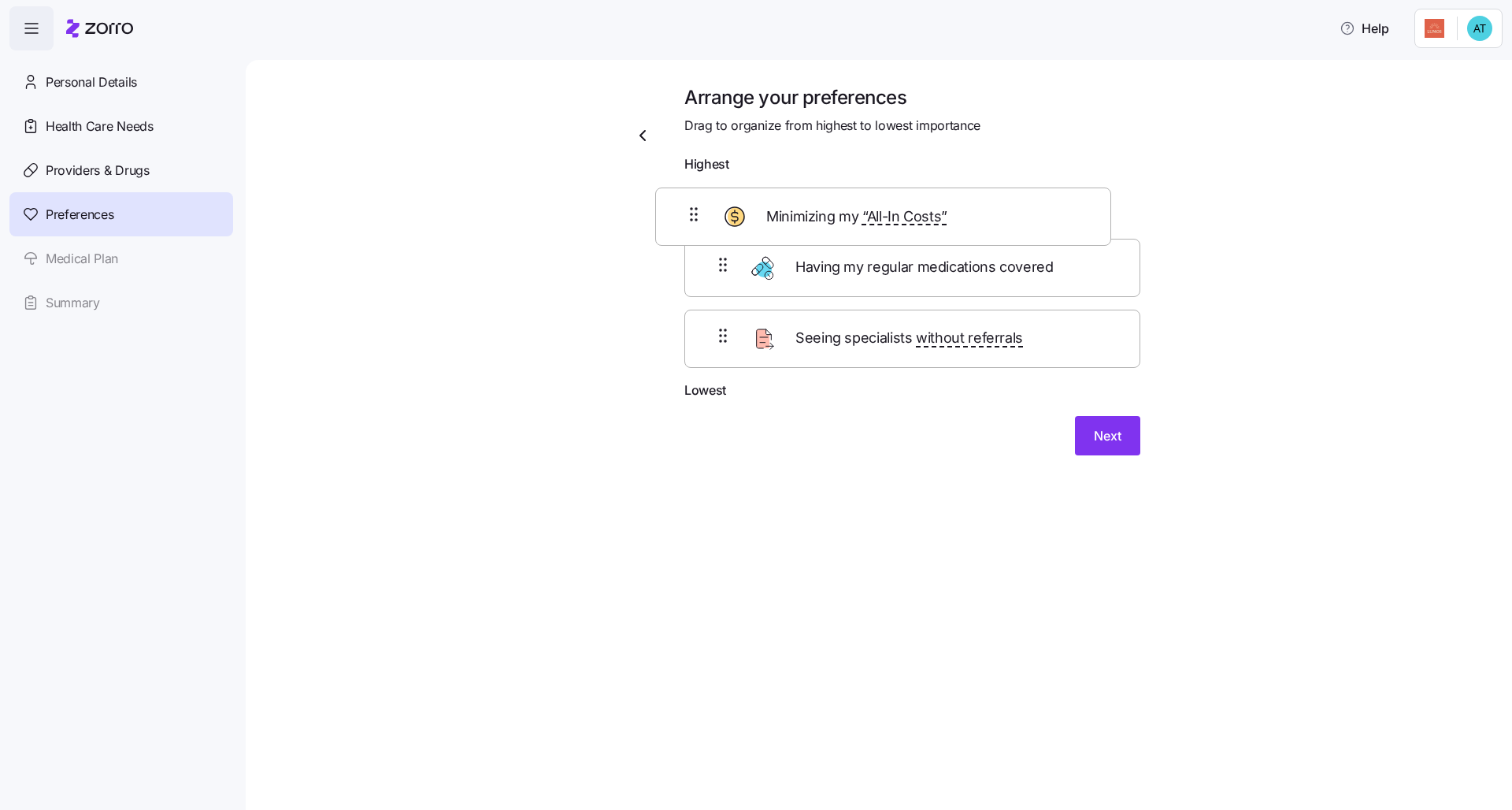 drag, startPoint x: 1073, startPoint y: 295, endPoint x: 1040, endPoint y: 223, distance: 79.202273 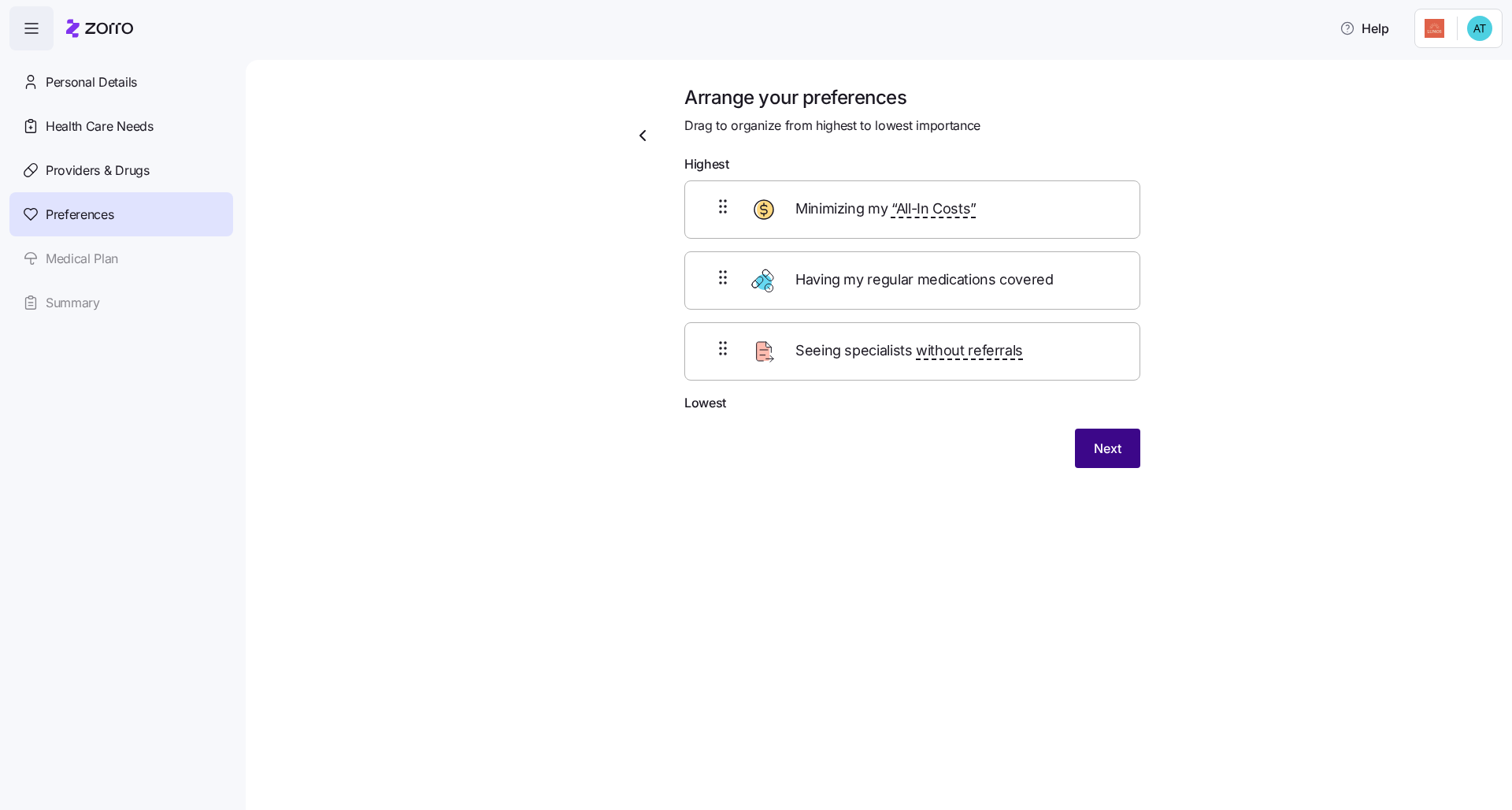 click on "Next" at bounding box center [1107, 448] 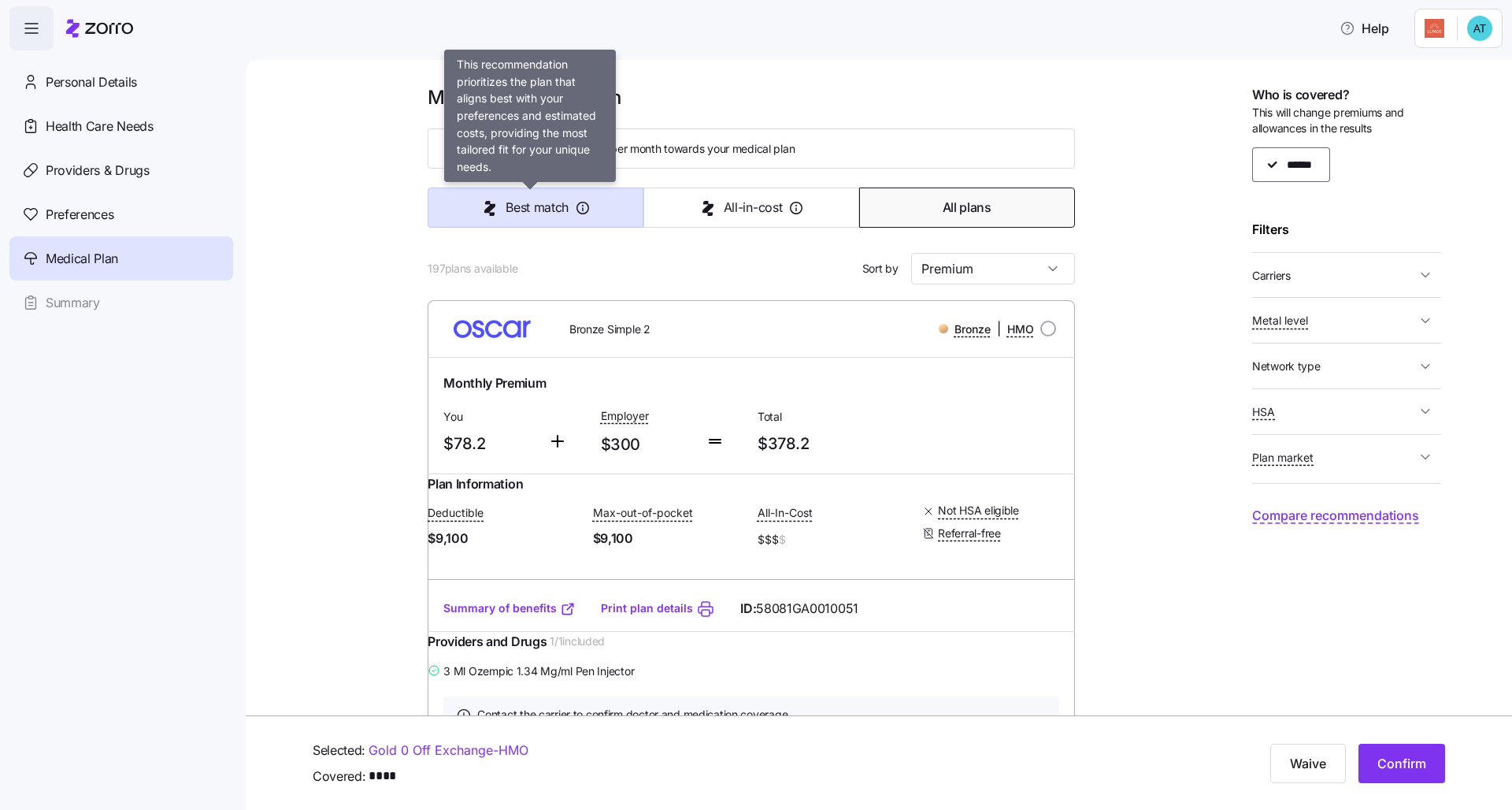 click on "Best match" at bounding box center (537, 207) 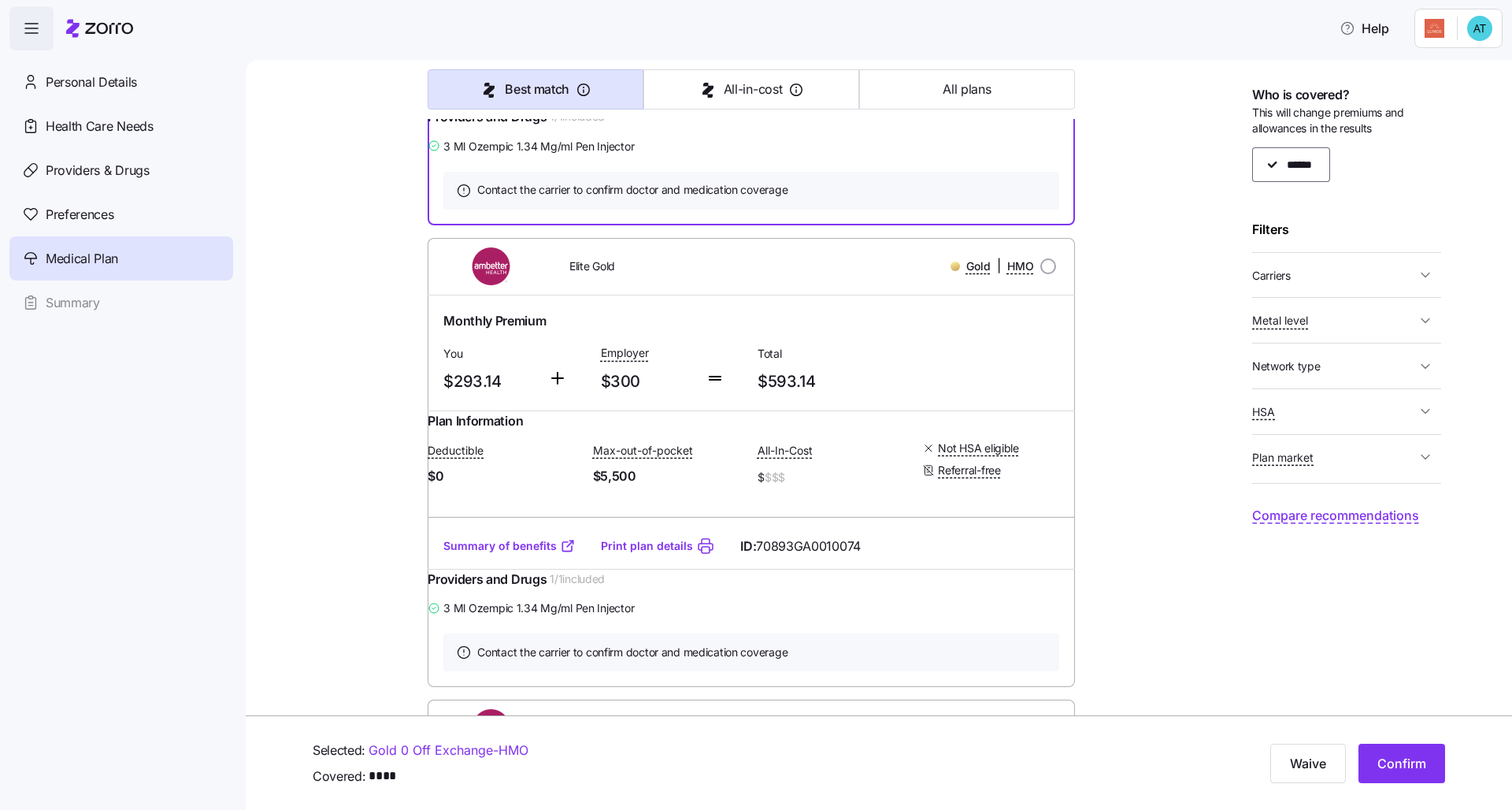 scroll, scrollTop: 888, scrollLeft: 0, axis: vertical 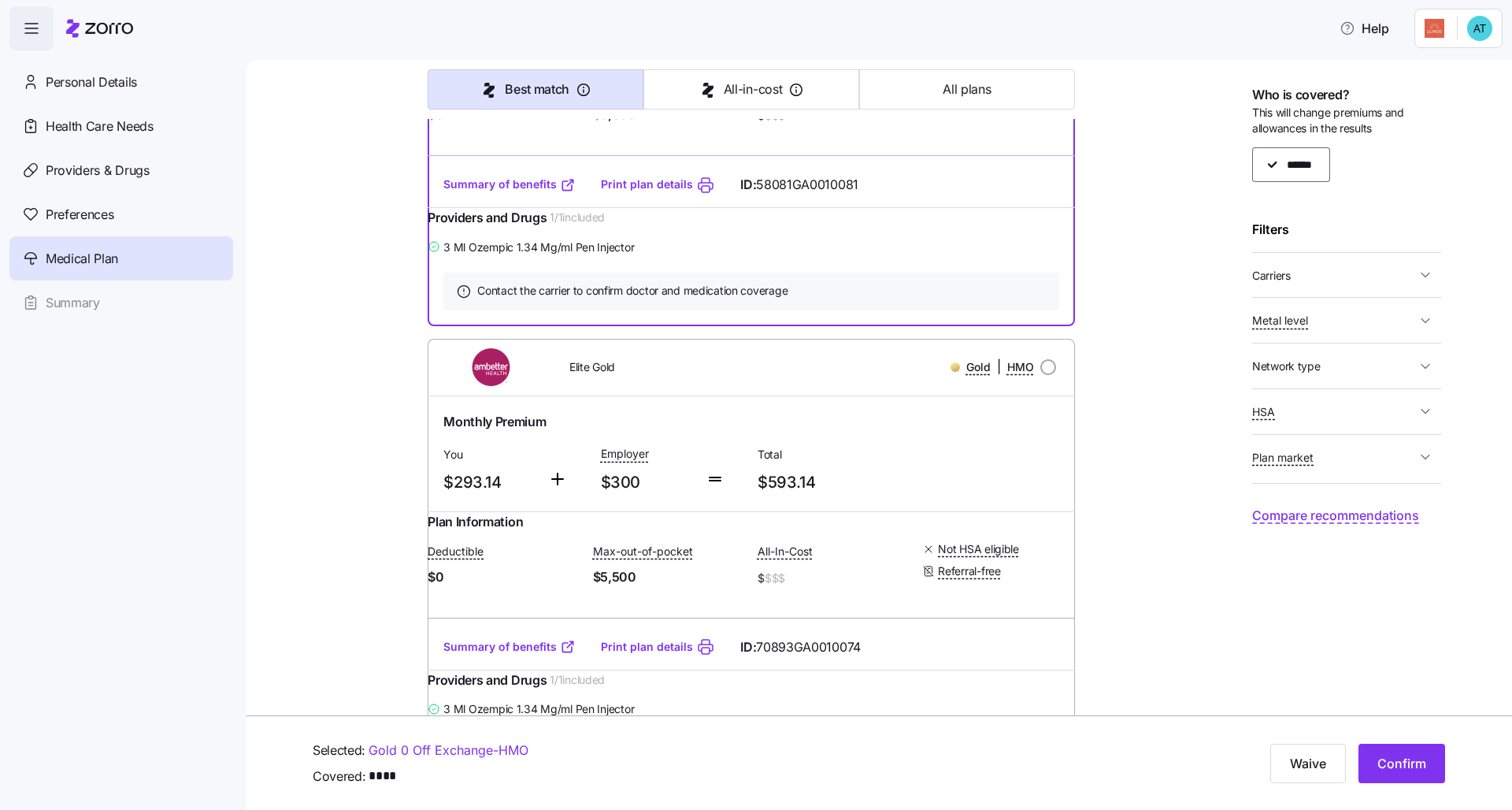 drag, startPoint x: 621, startPoint y: 291, endPoint x: 439, endPoint y: 295, distance: 182.04395 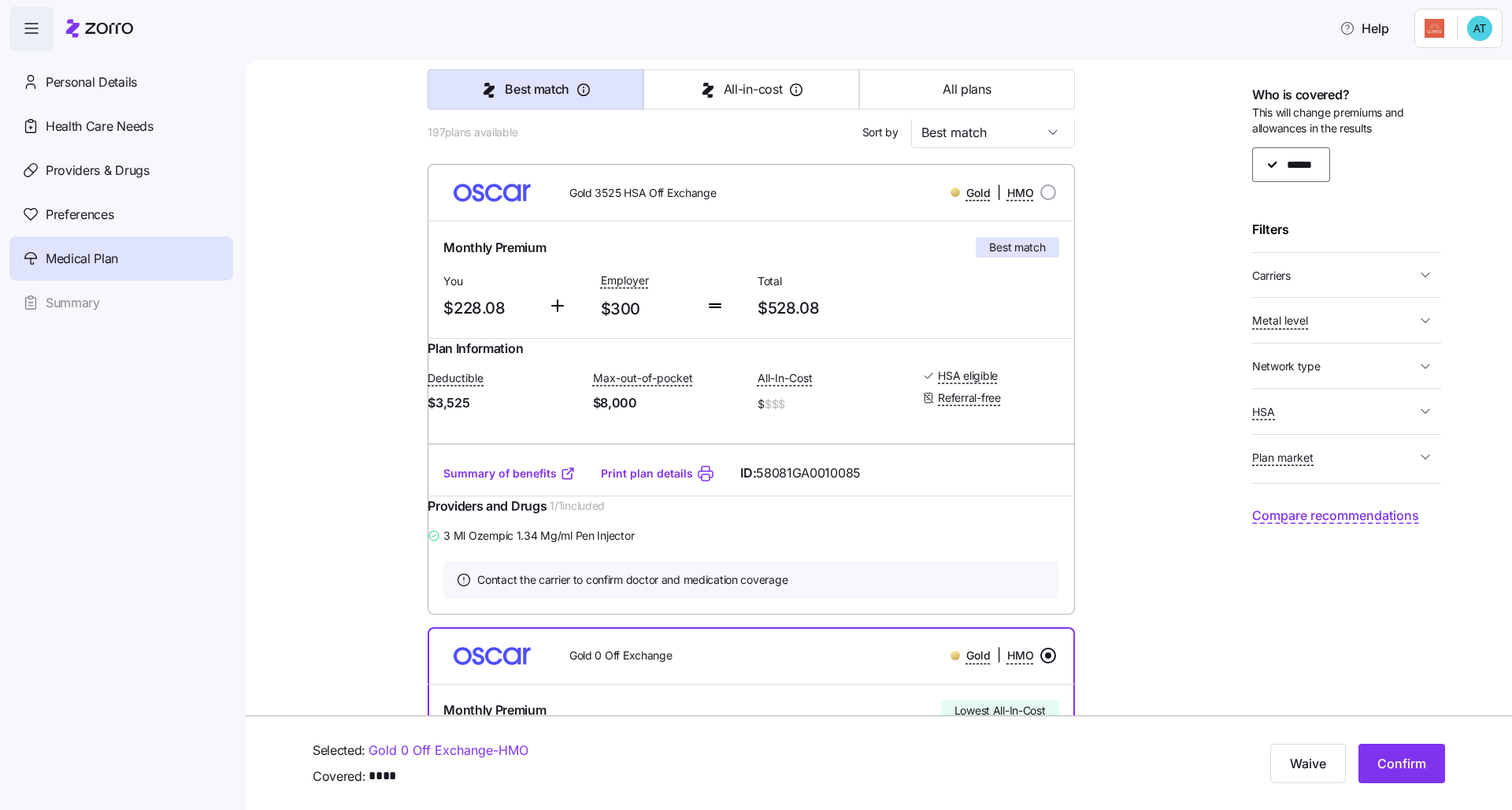 scroll, scrollTop: 35, scrollLeft: 0, axis: vertical 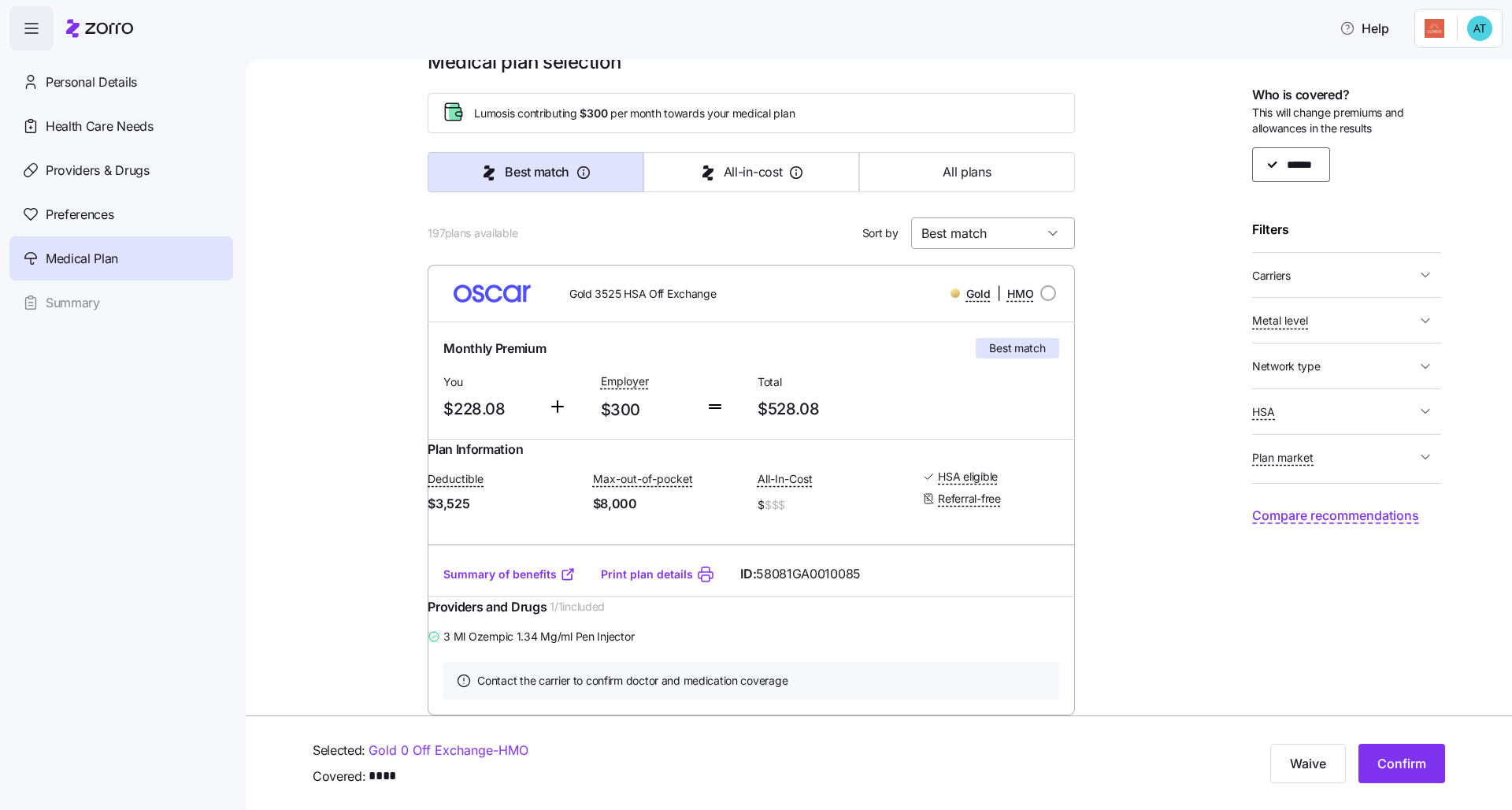 click on "Best match" at bounding box center (993, 233) 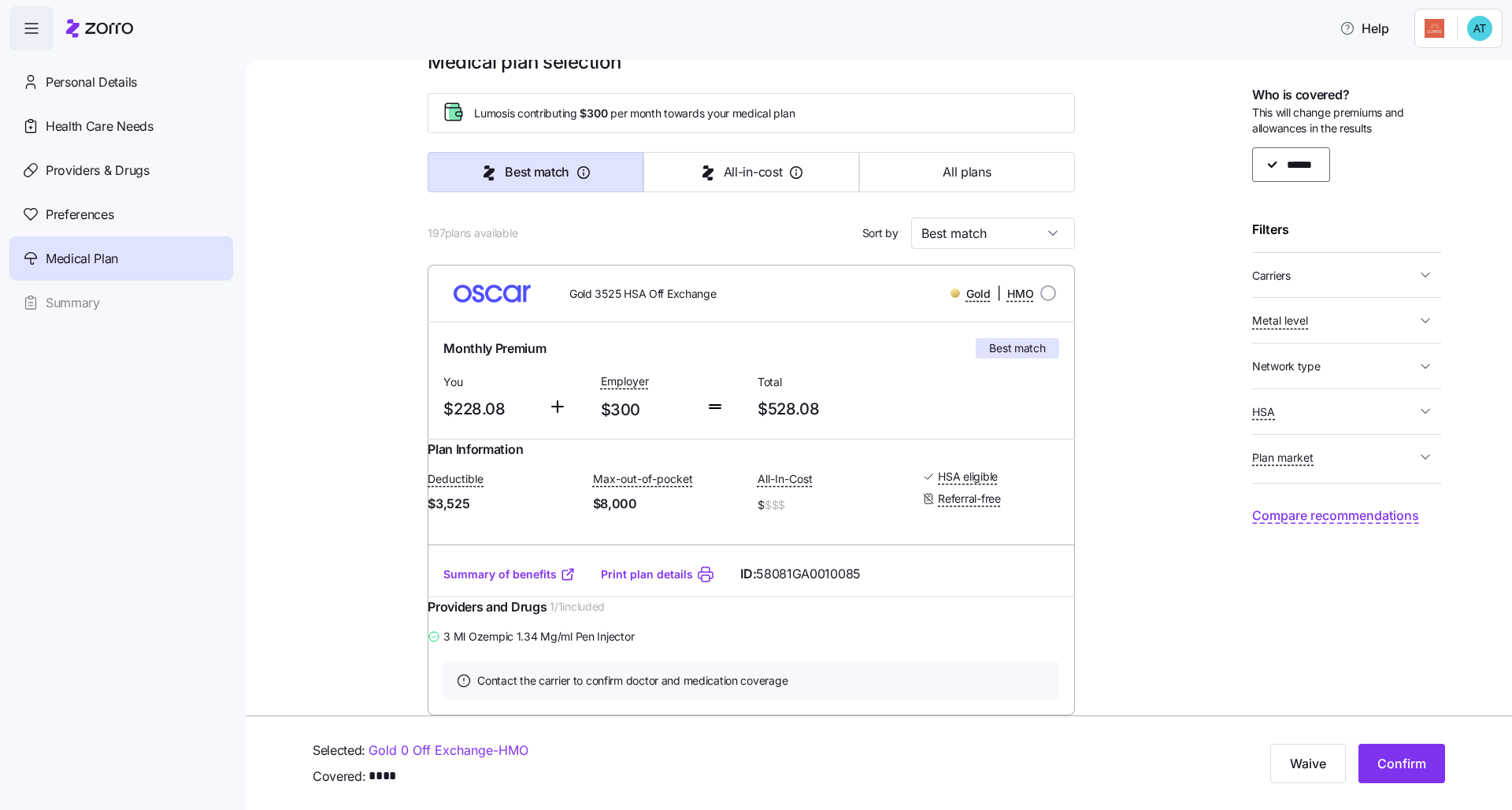click on "197  plans available Sort by Best match" at bounding box center [750, 233] 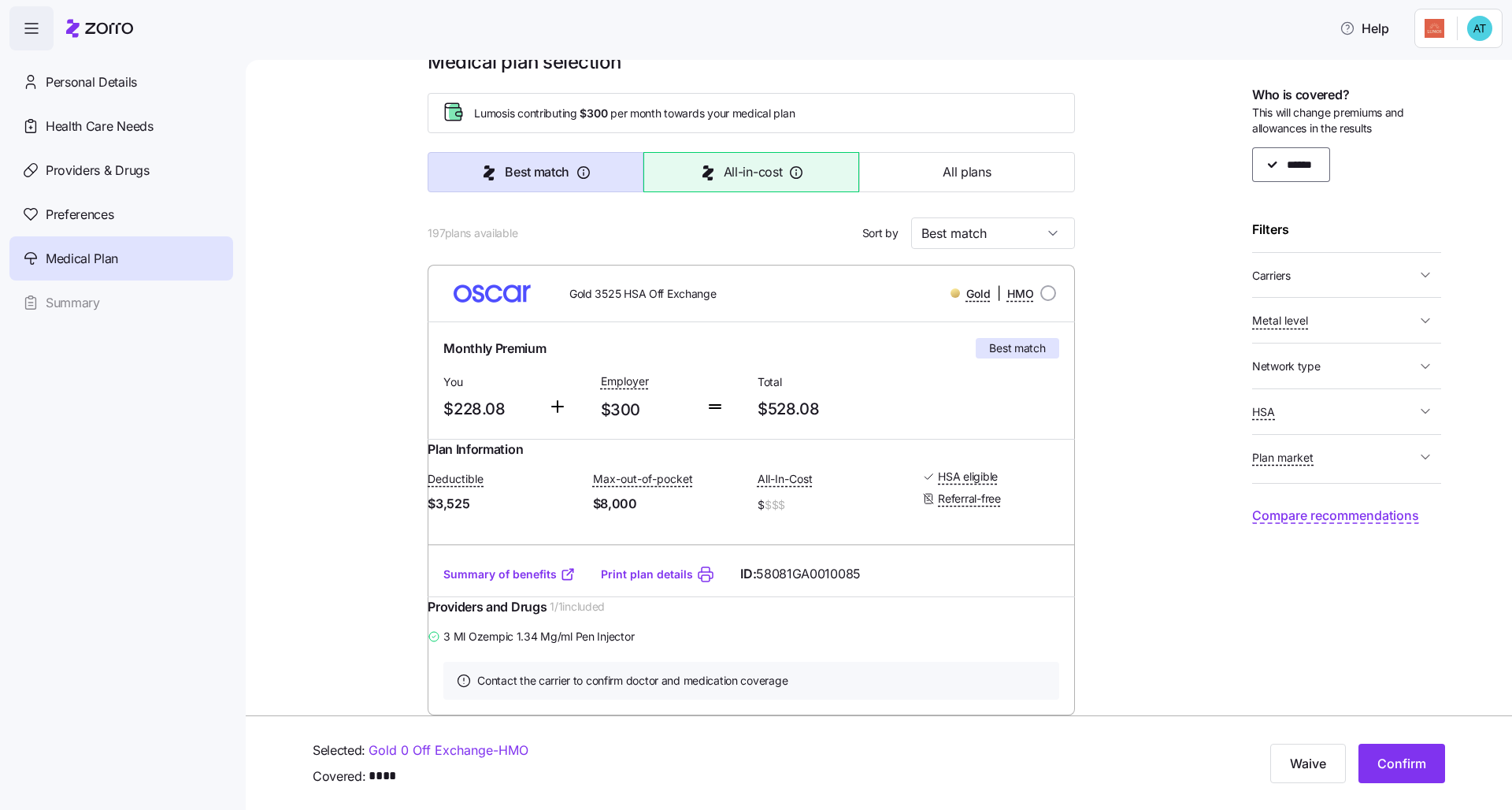 click on "All-in-cost" at bounding box center [753, 172] 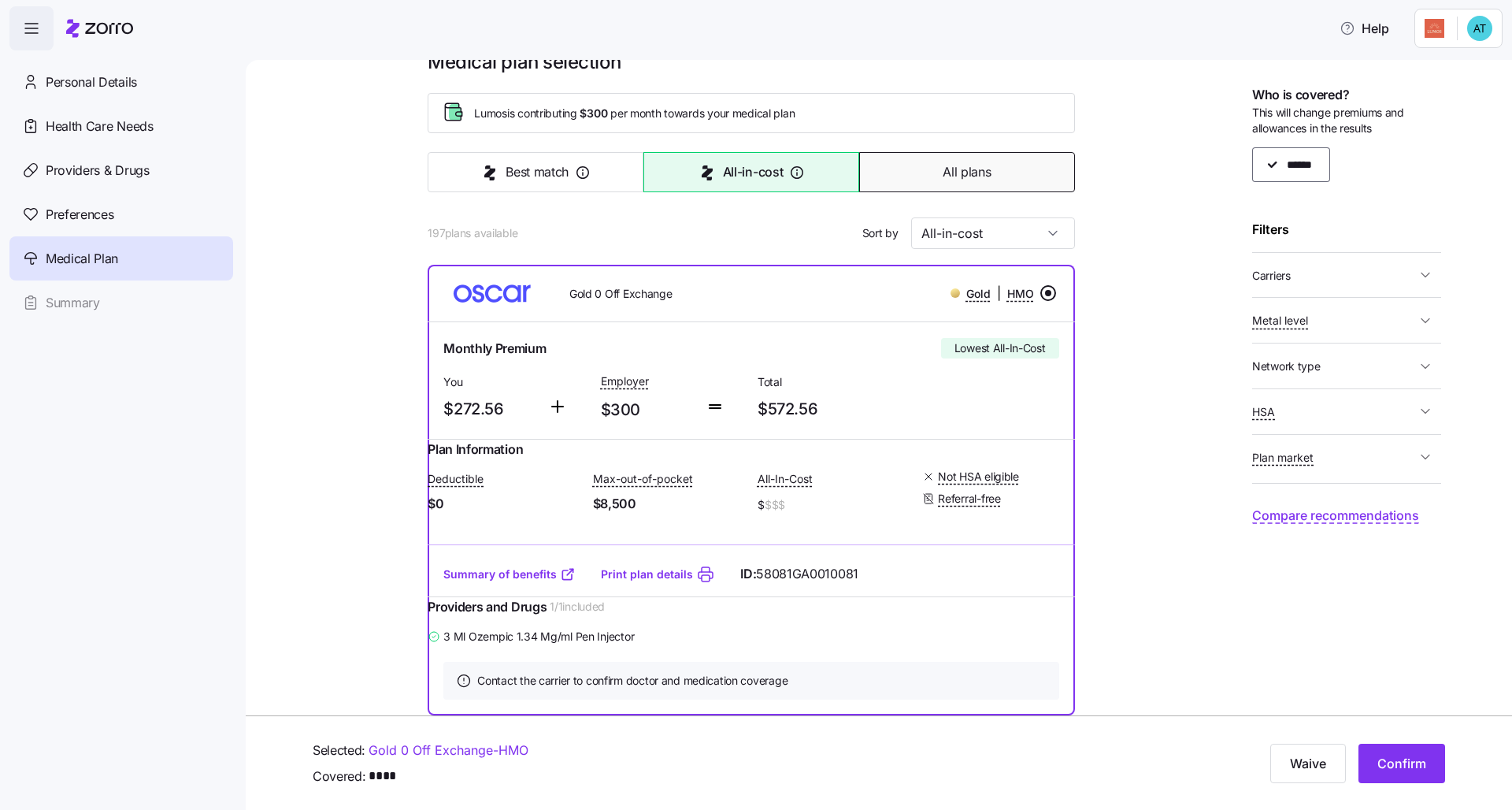click on "All plans" at bounding box center [966, 172] 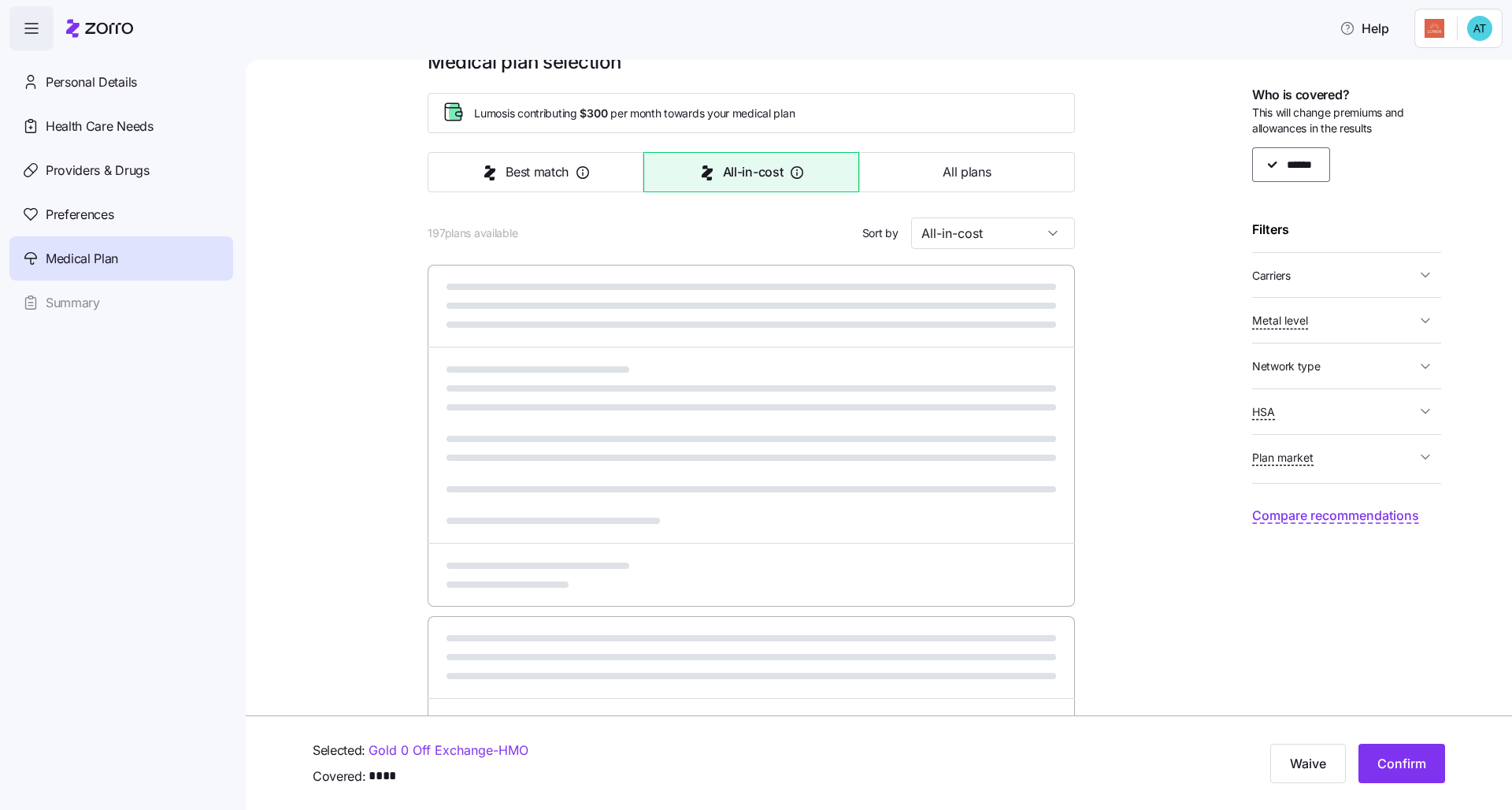 scroll, scrollTop: 199, scrollLeft: 0, axis: vertical 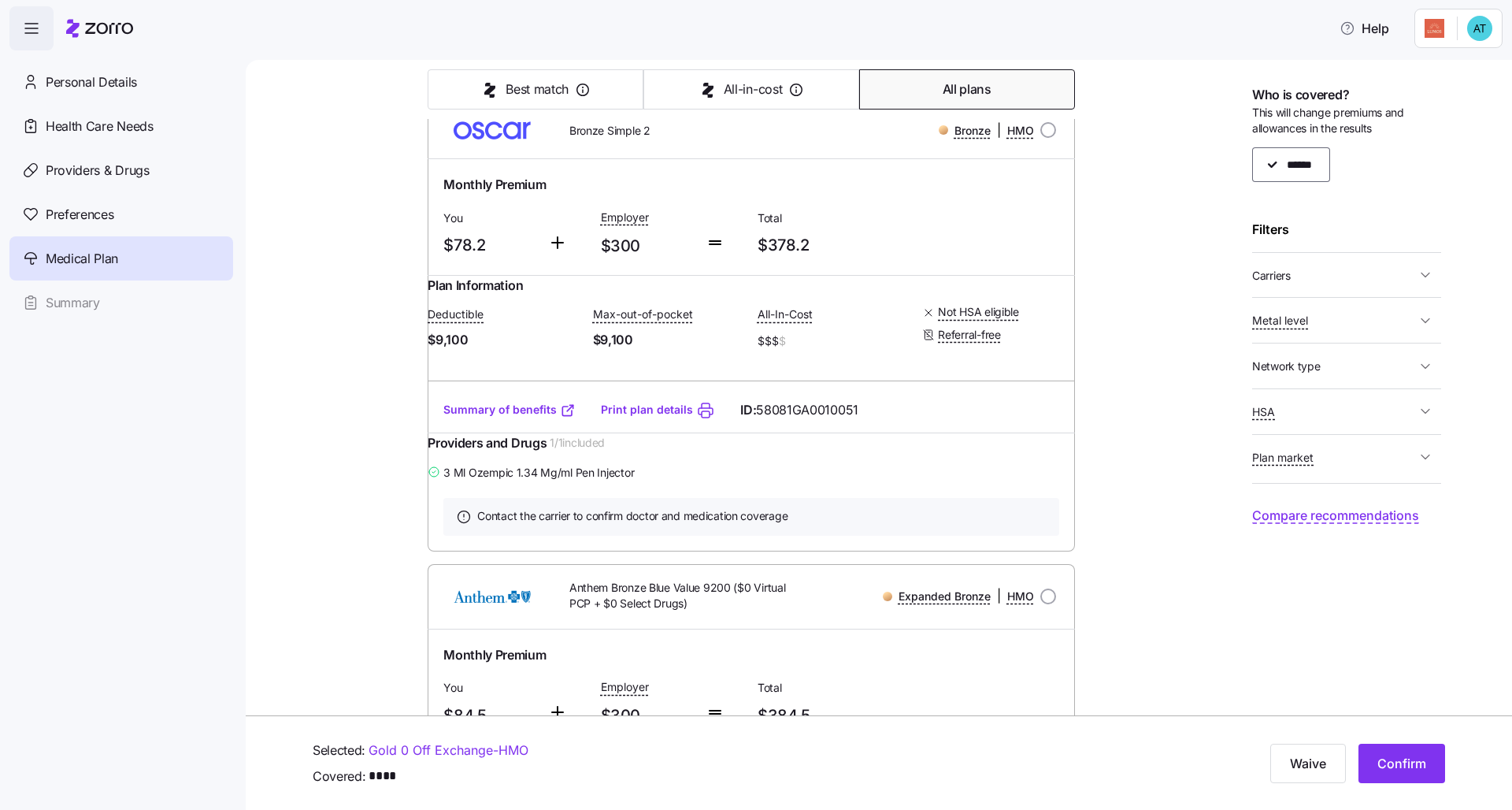type on "Premium" 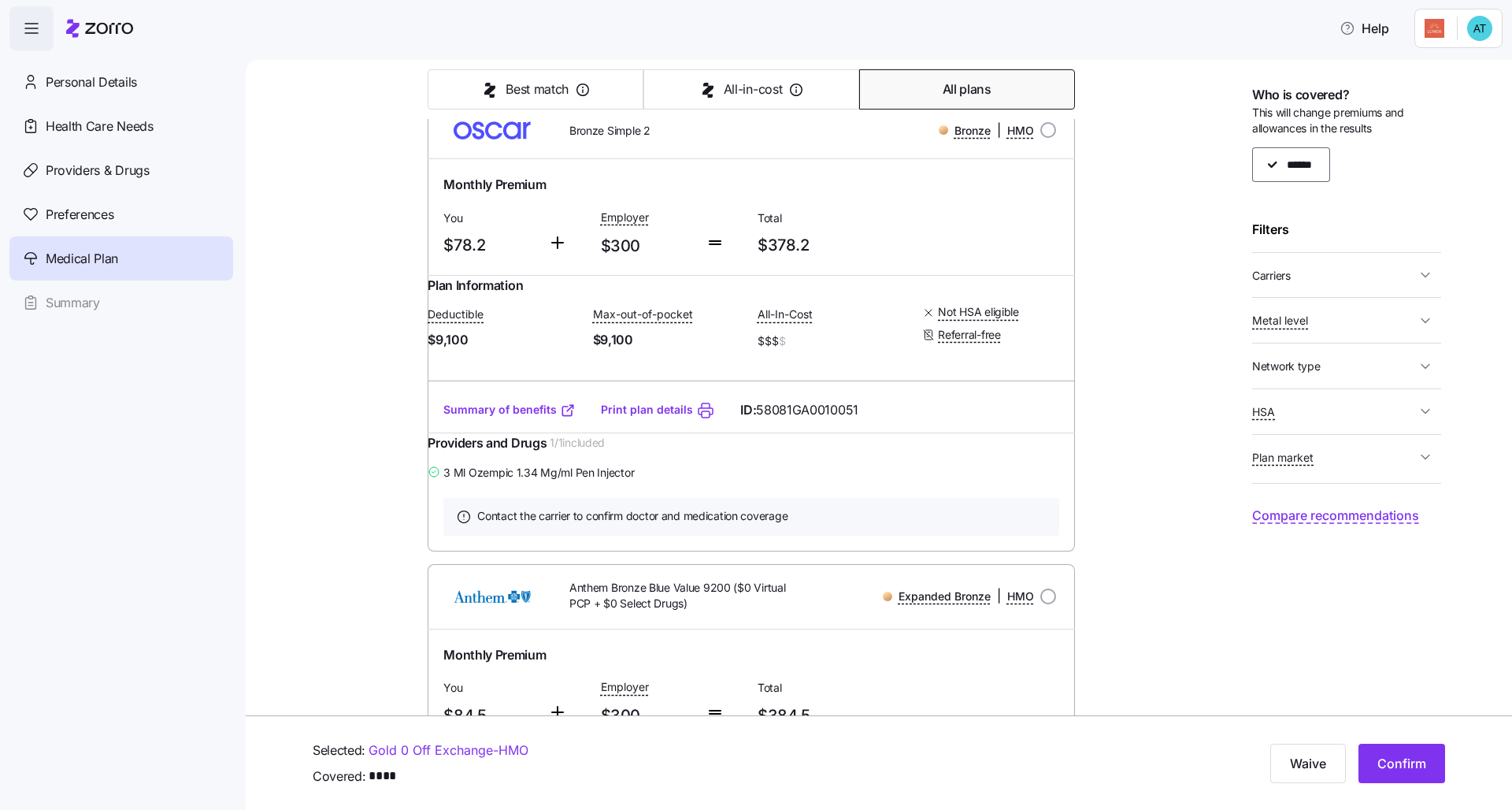 click 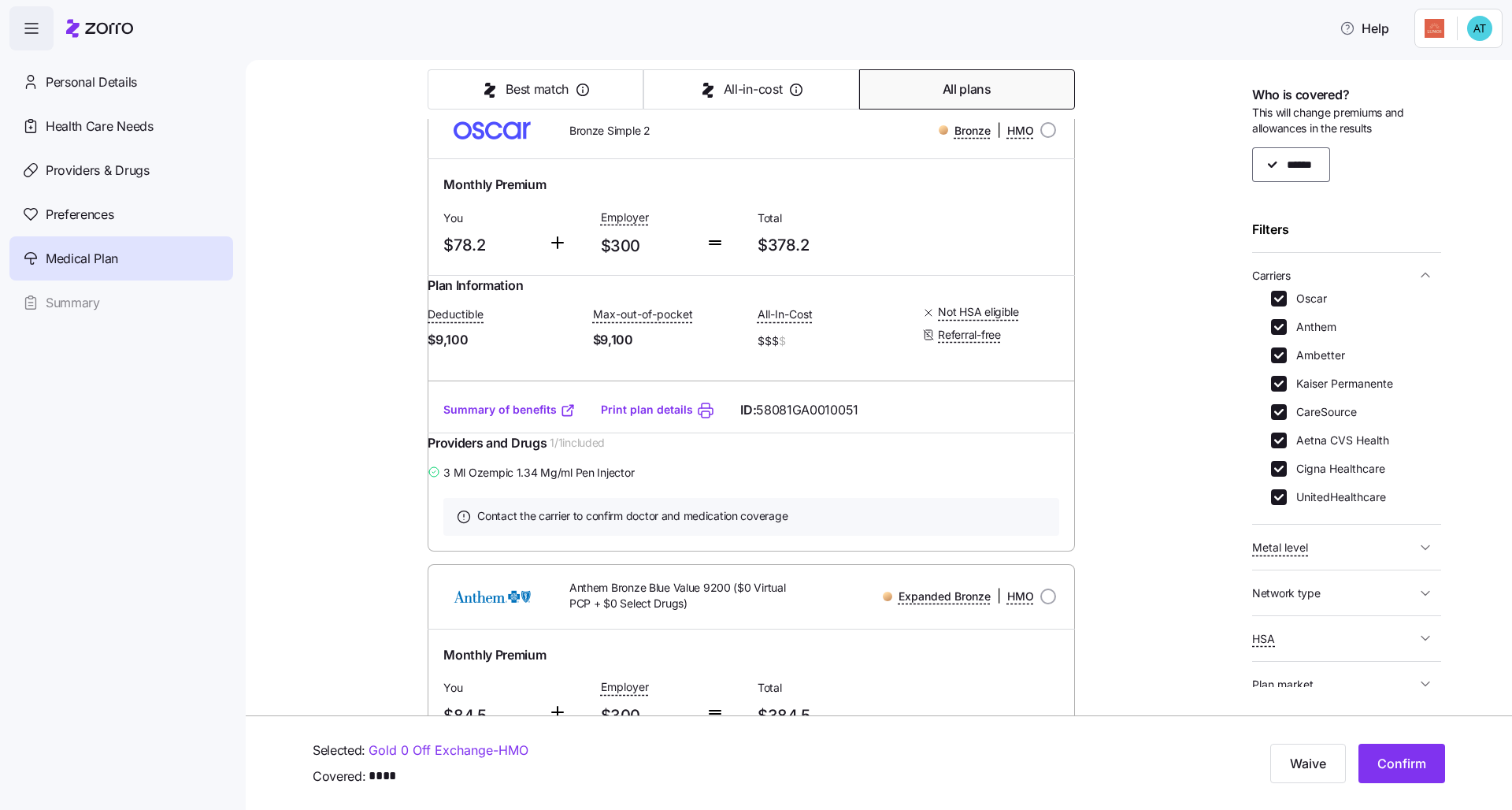scroll, scrollTop: 59, scrollLeft: 0, axis: vertical 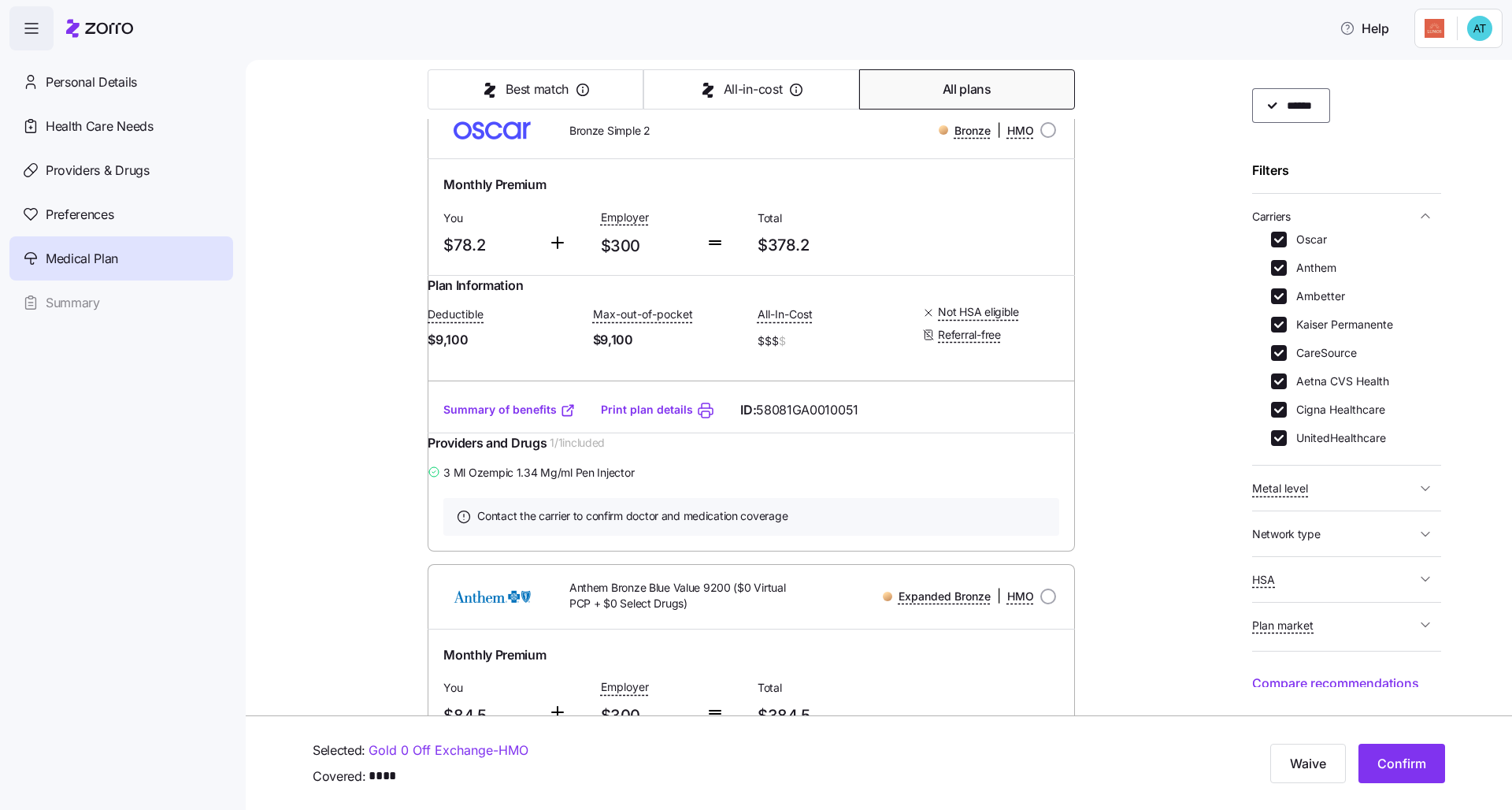 click 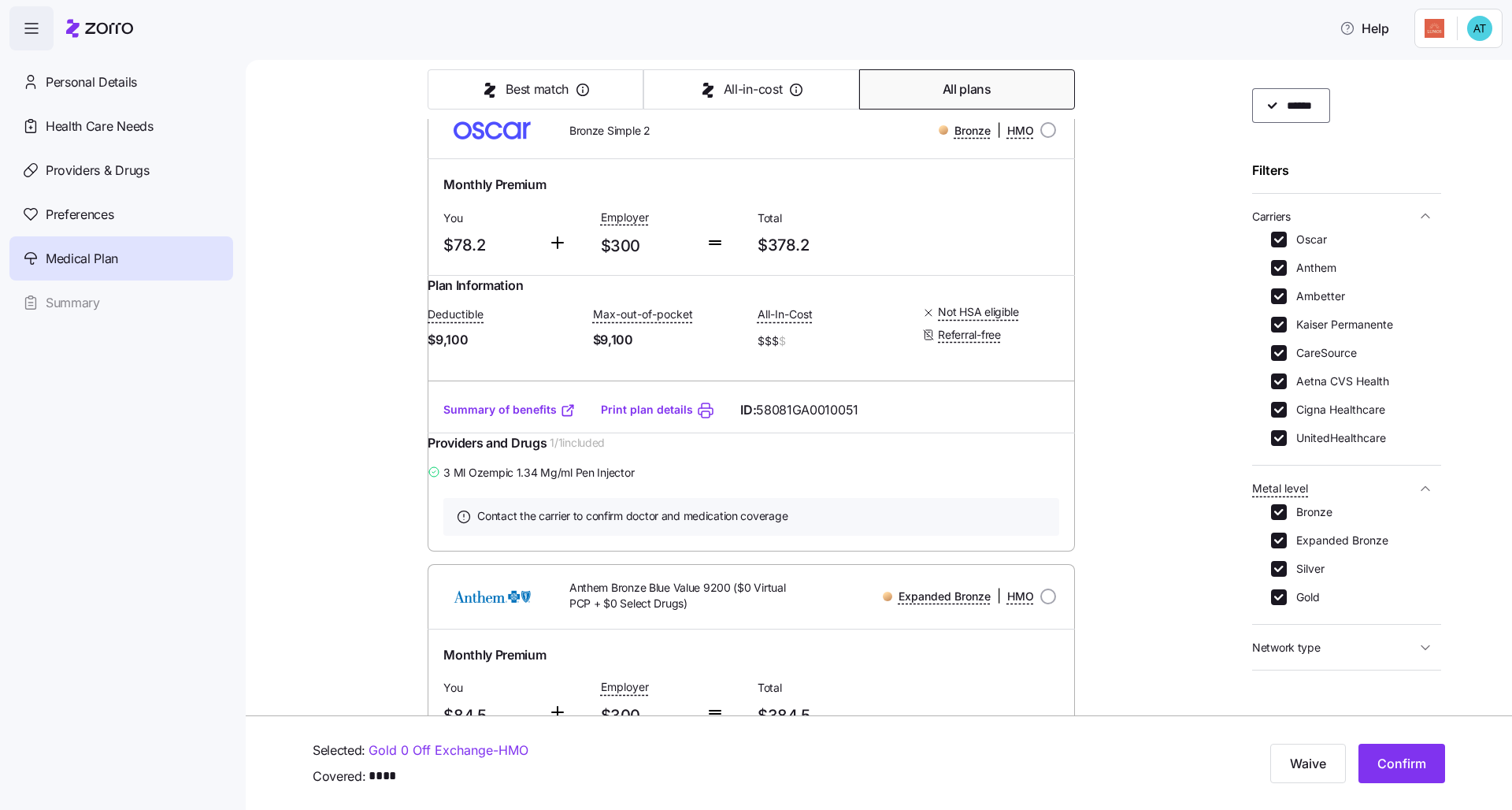scroll, scrollTop: 173, scrollLeft: 0, axis: vertical 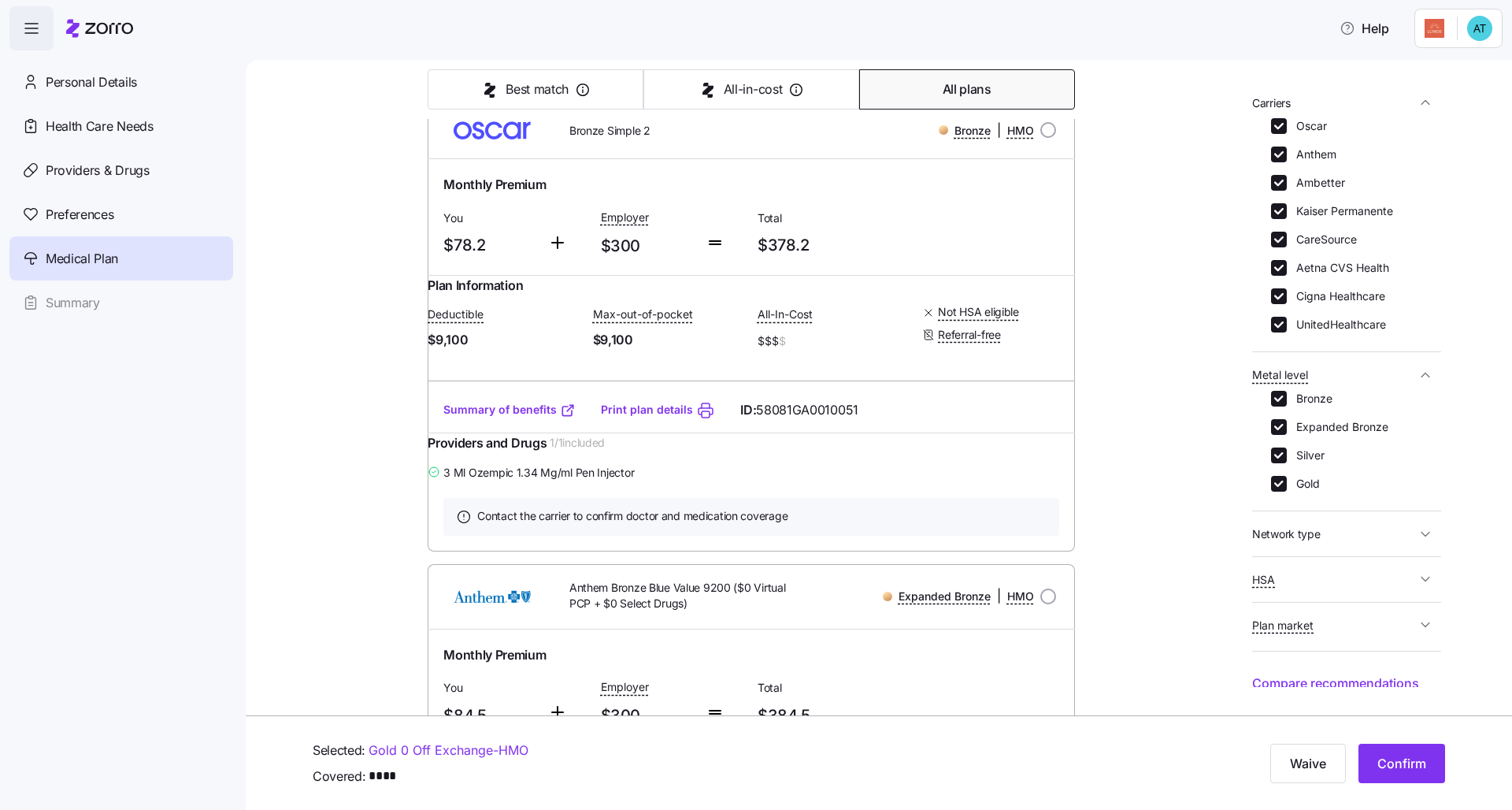 click 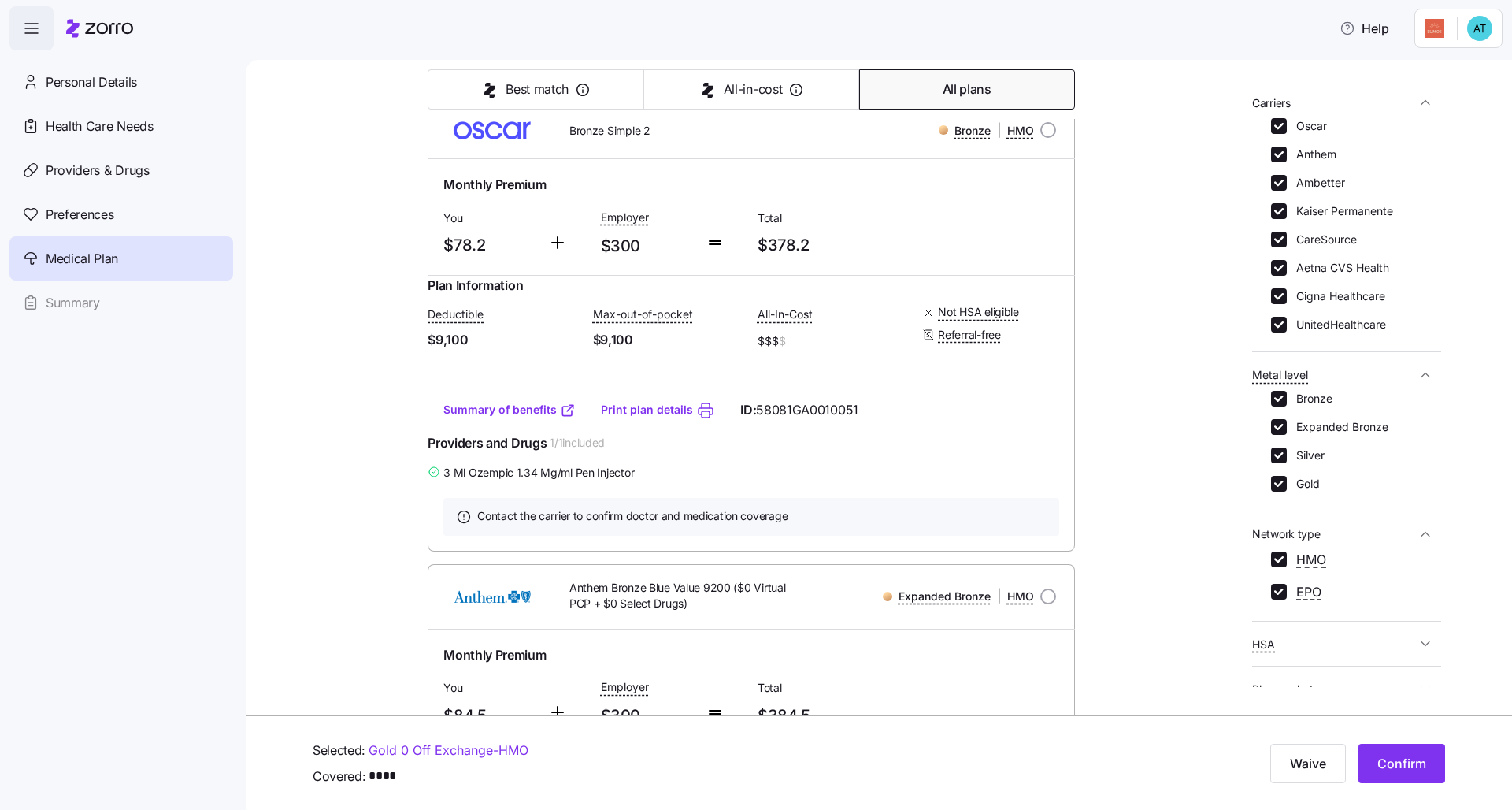scroll, scrollTop: 236, scrollLeft: 0, axis: vertical 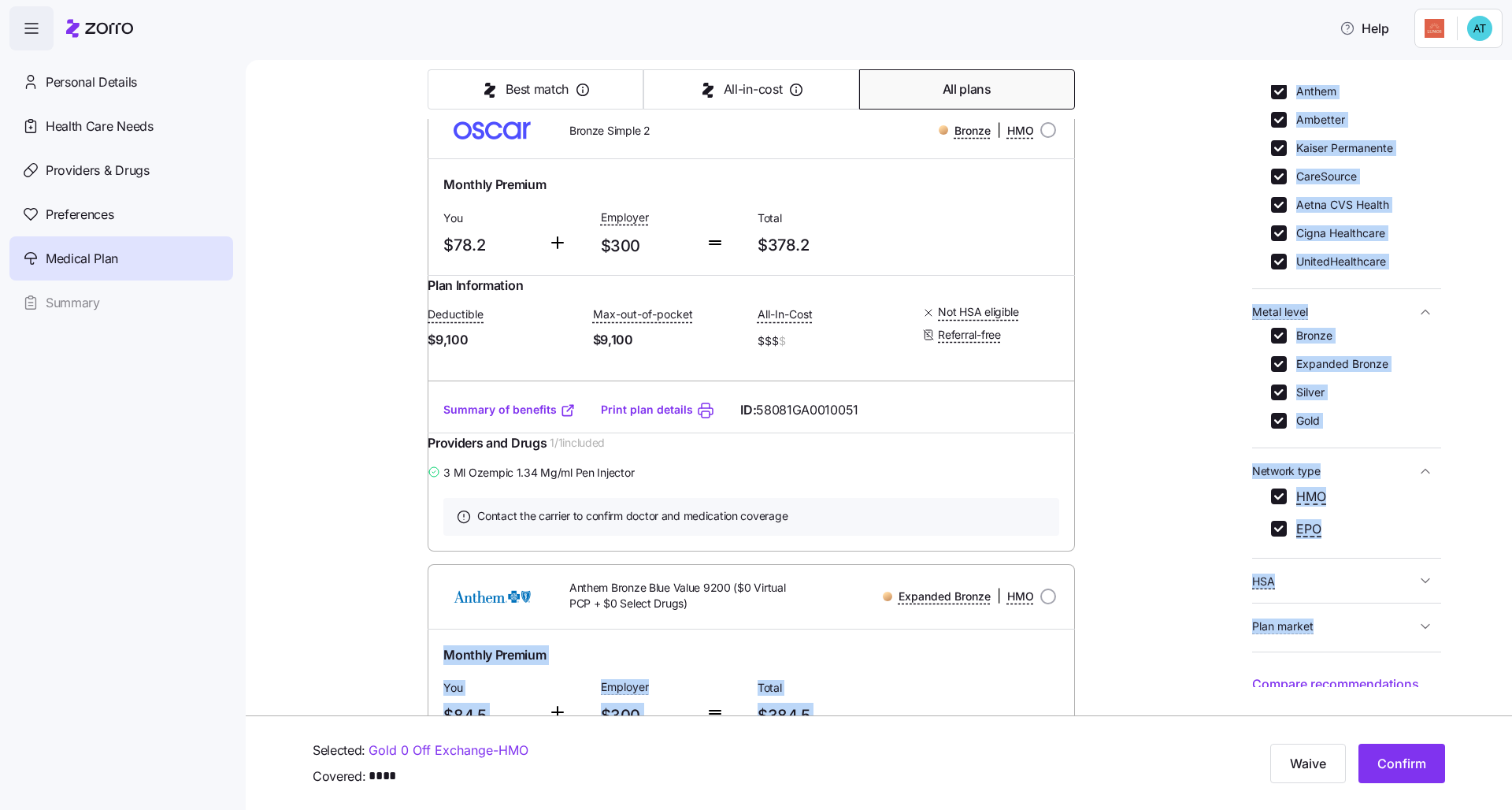 drag, startPoint x: 1246, startPoint y: 685, endPoint x: 1372, endPoint y: 678, distance: 126.19429 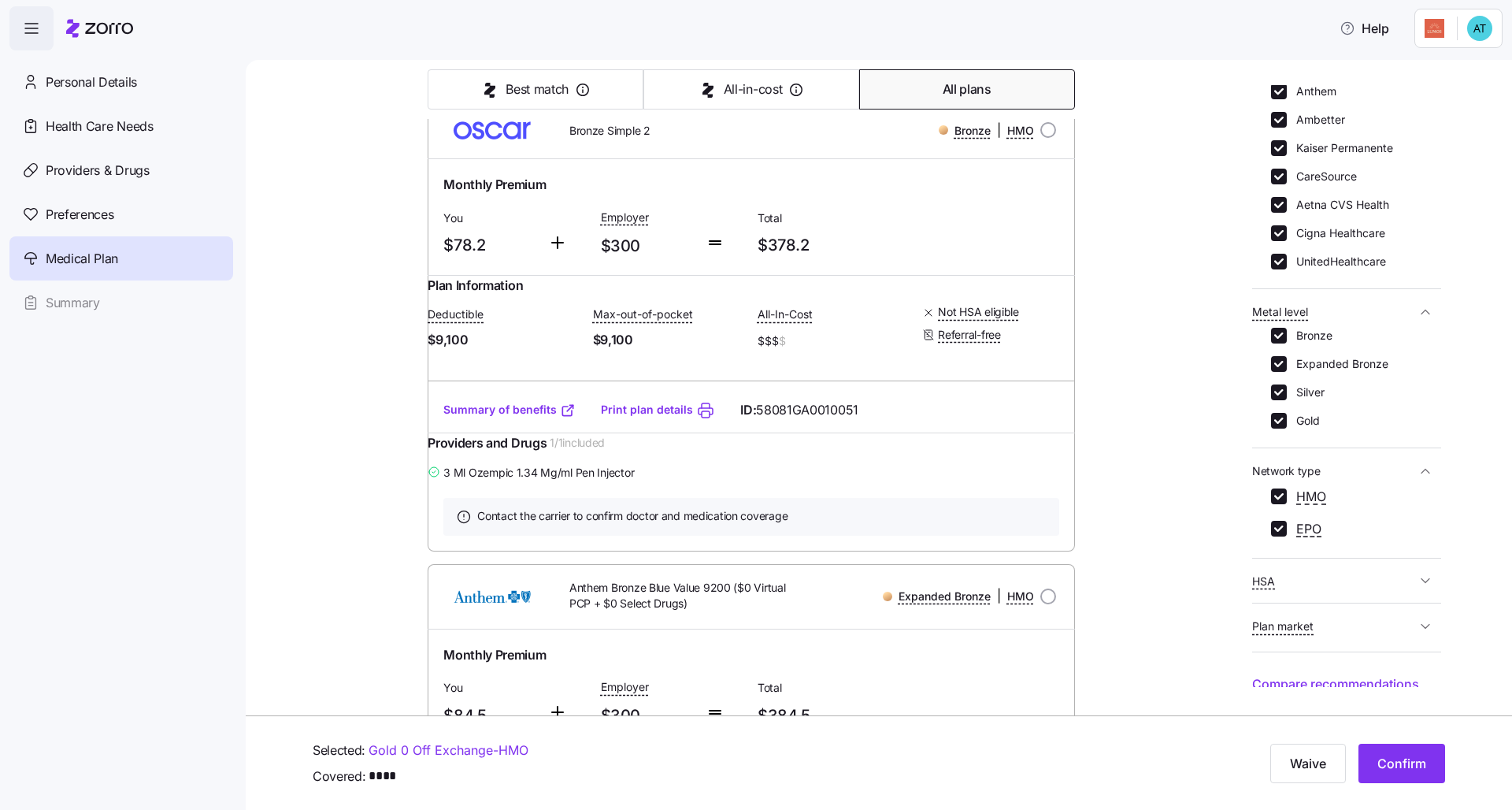 click on "Medical plan selection Lumos  is contributing   $300   per month towards your medical plan Best match All-in-cost All plans 197  plans available Sort by Premium Bronze Simple 2   Bronze | HMO Monthly Premium You $78.2 Employer $300 Total $378.2 Plan Information Deductible $9,100 Max-out-of-pocket $9,100 All-In-Cost $$$ $ Not HSA eligible Referral-free [FIRST]   [LAST] ,  [DATE] ,   [NUMBER] [STREET], [CITY], [STATE] [ZIP] ; Who is covered:   Me ;   Employer contribution:  up to $300 Medical Plan Bronze Simple 2   Bronze  |  HMO Summary of benefits Select Your current choice Premium Total Premium $378.2 After allowance $78.2 Deductible Individual: Medical $9,100 Individual: Drug 0 Family: Medical $18,200 Family: Drug 0 Max Out of Pocket Individual: Medical $9,100 Individual: Drug 0 Family: Medical $18,200 Family: Drug 0 HSA Eligible HSA Eligible No Doctor visits Primary Care In-Network: $0 after deductible / Out-of-Network: Not Covered Specialist Urgent Care & Visits Emergency room Ambulance Lab tests" at bounding box center [890, 1180] 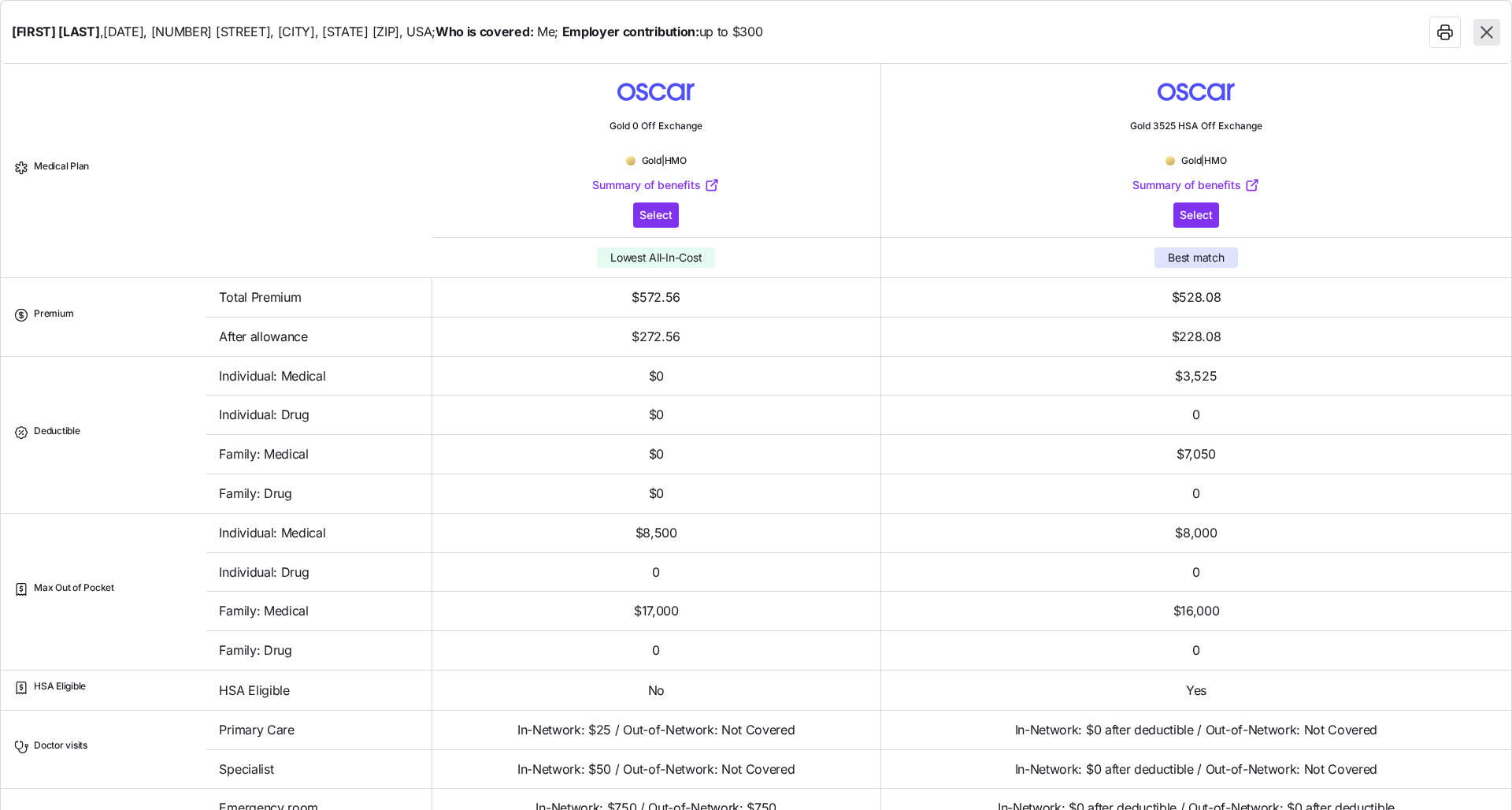 click 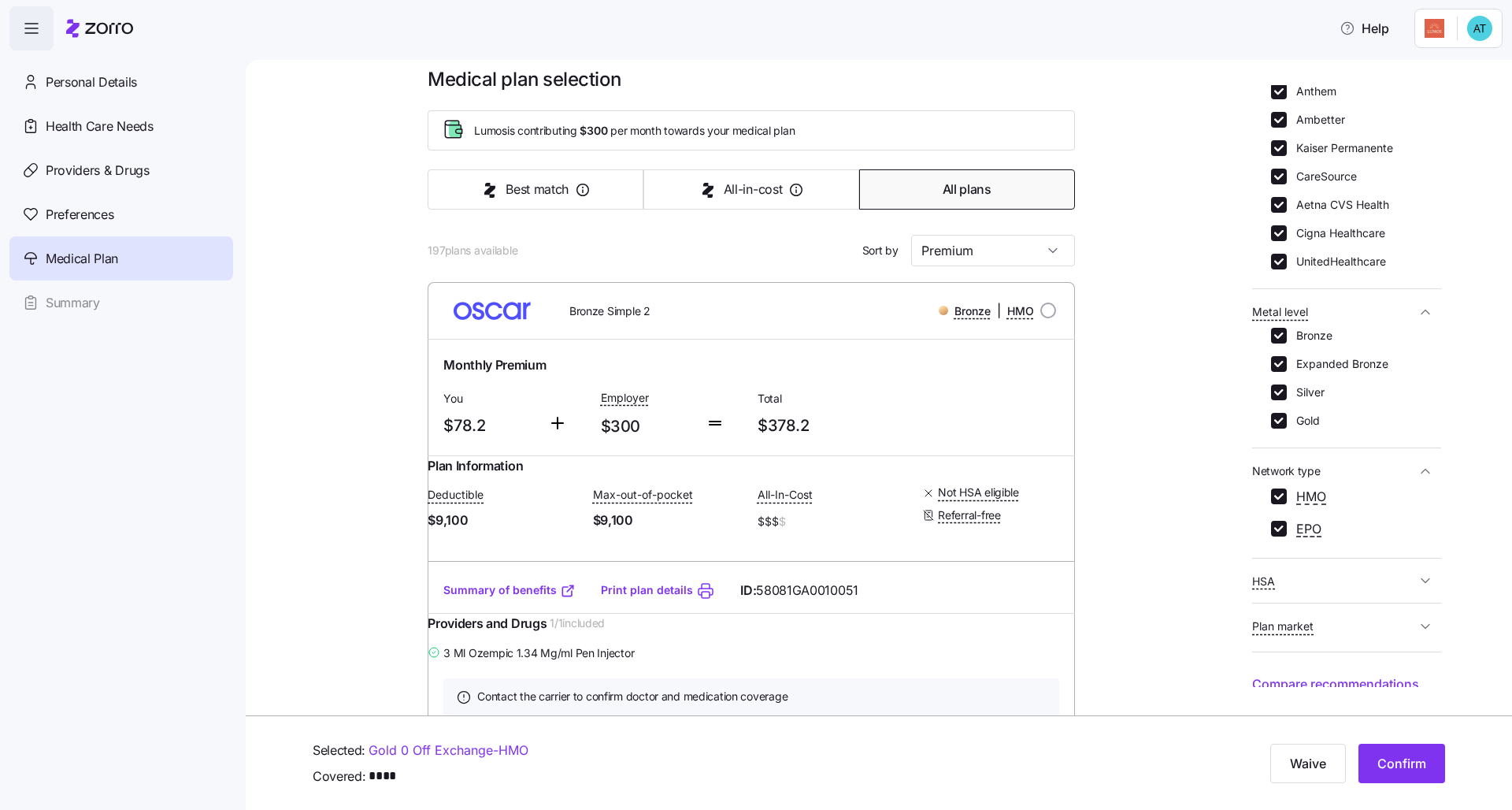 scroll, scrollTop: 0, scrollLeft: 0, axis: both 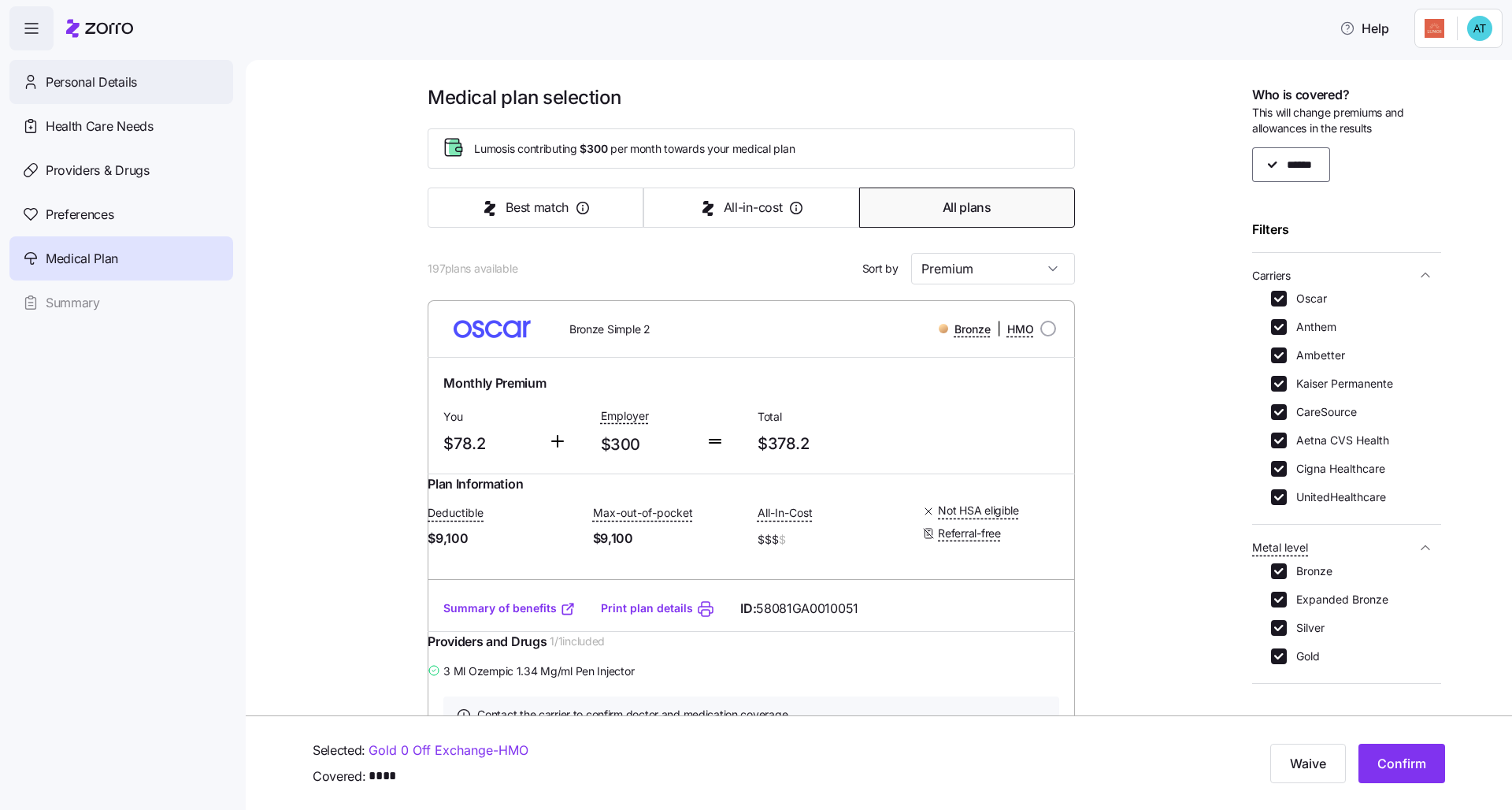click on "Personal Details" at bounding box center [91, 82] 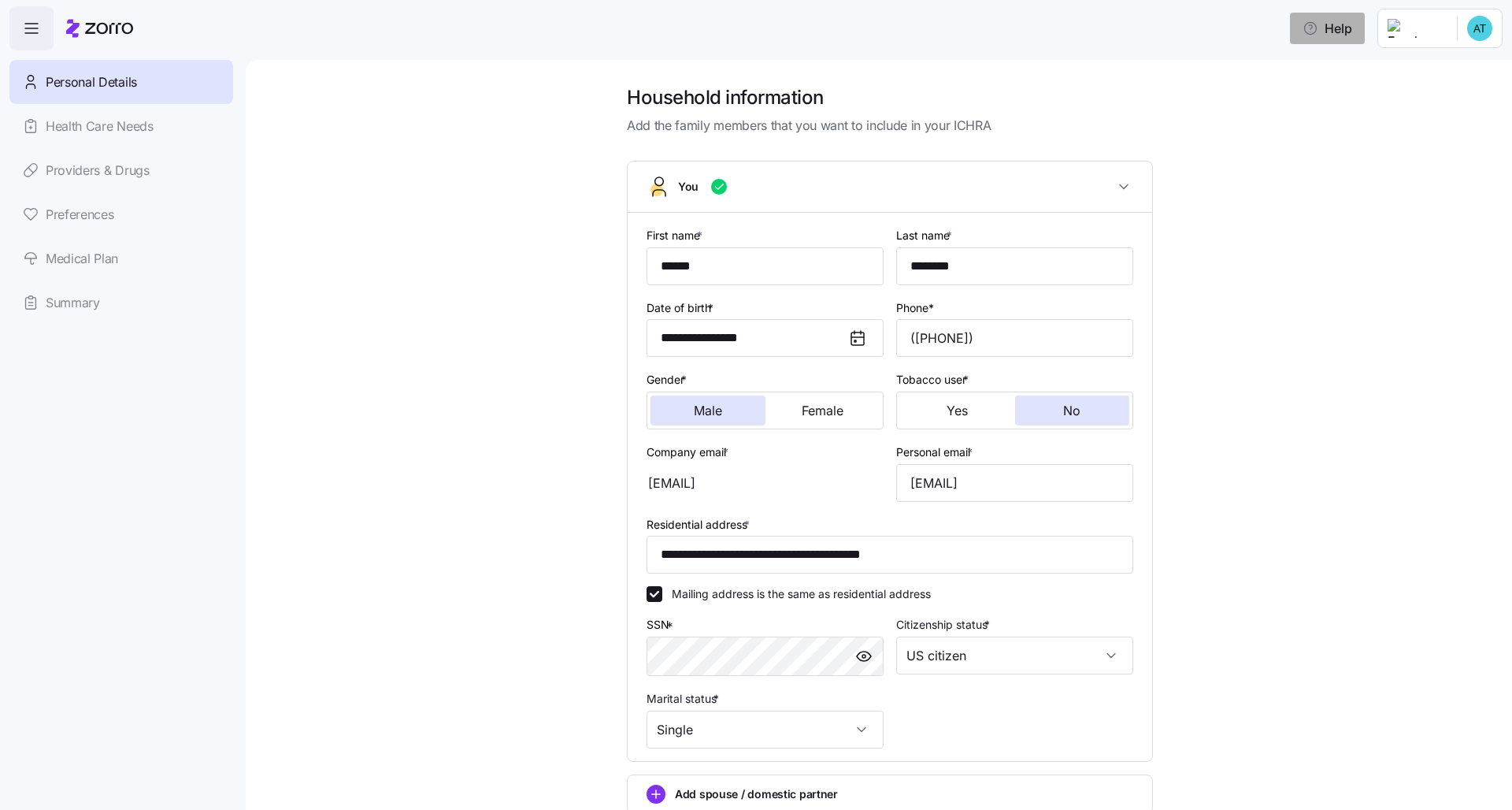 click on "Help" at bounding box center [1327, 28] 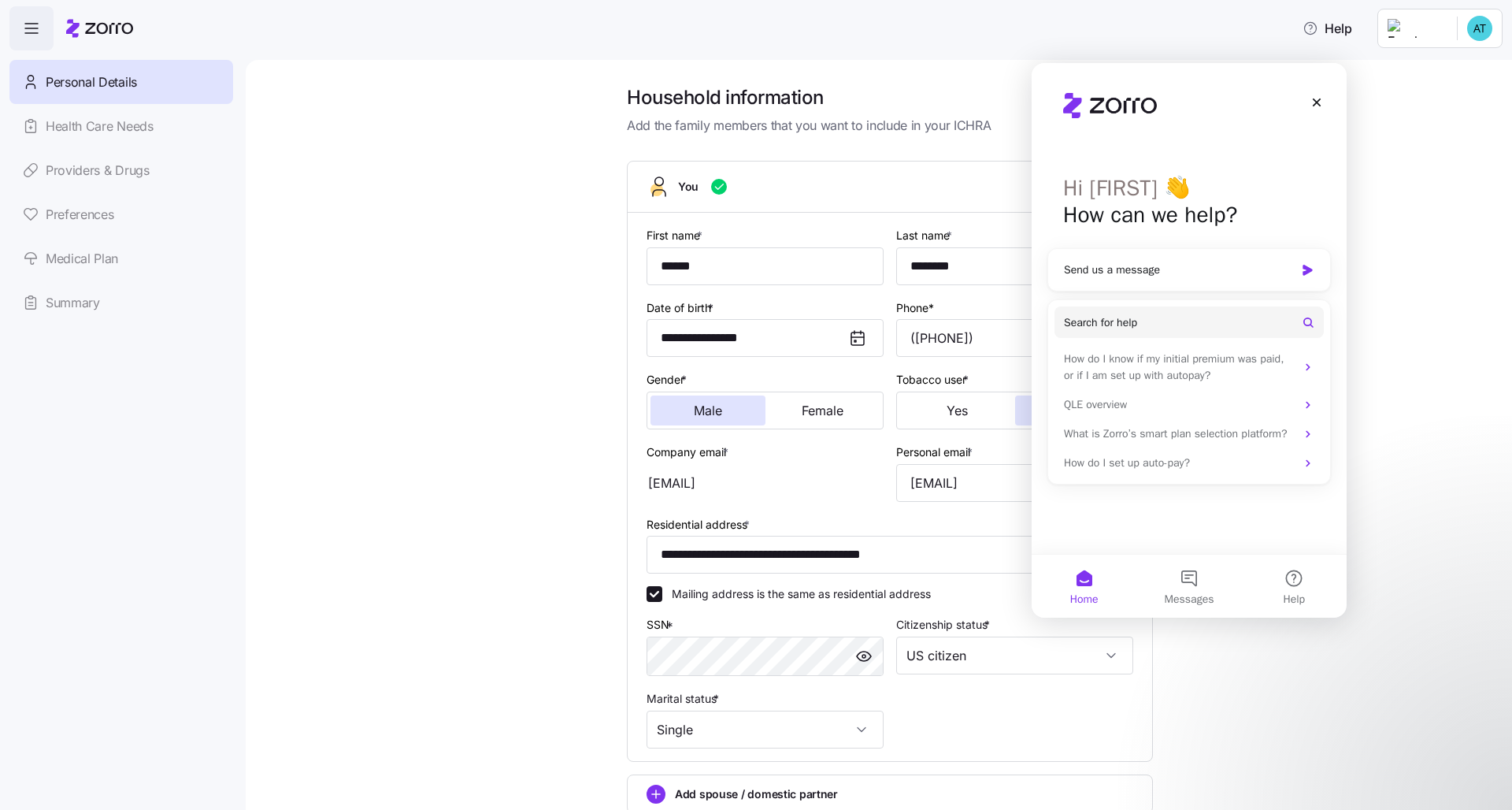 scroll, scrollTop: 0, scrollLeft: 0, axis: both 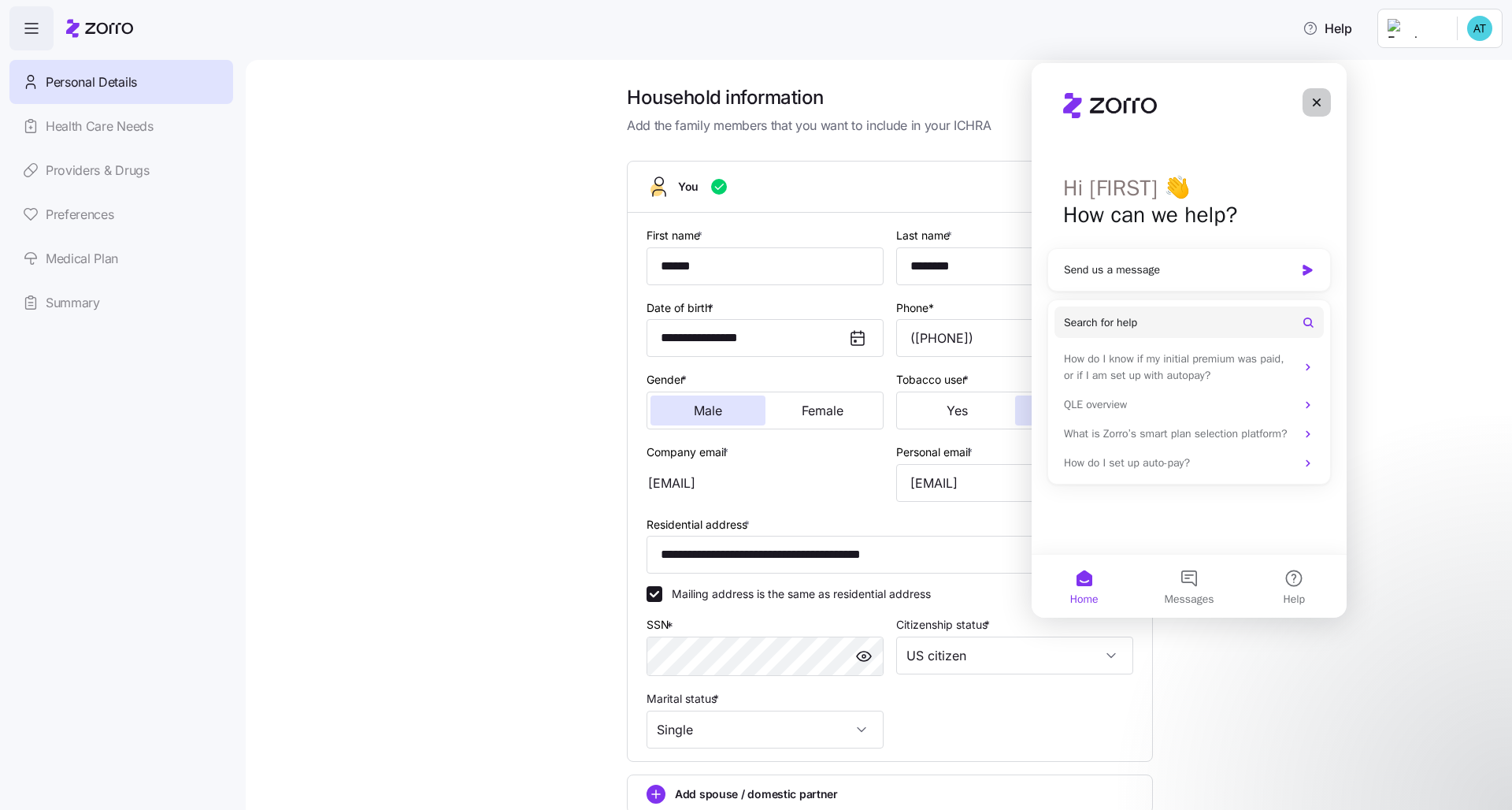 click 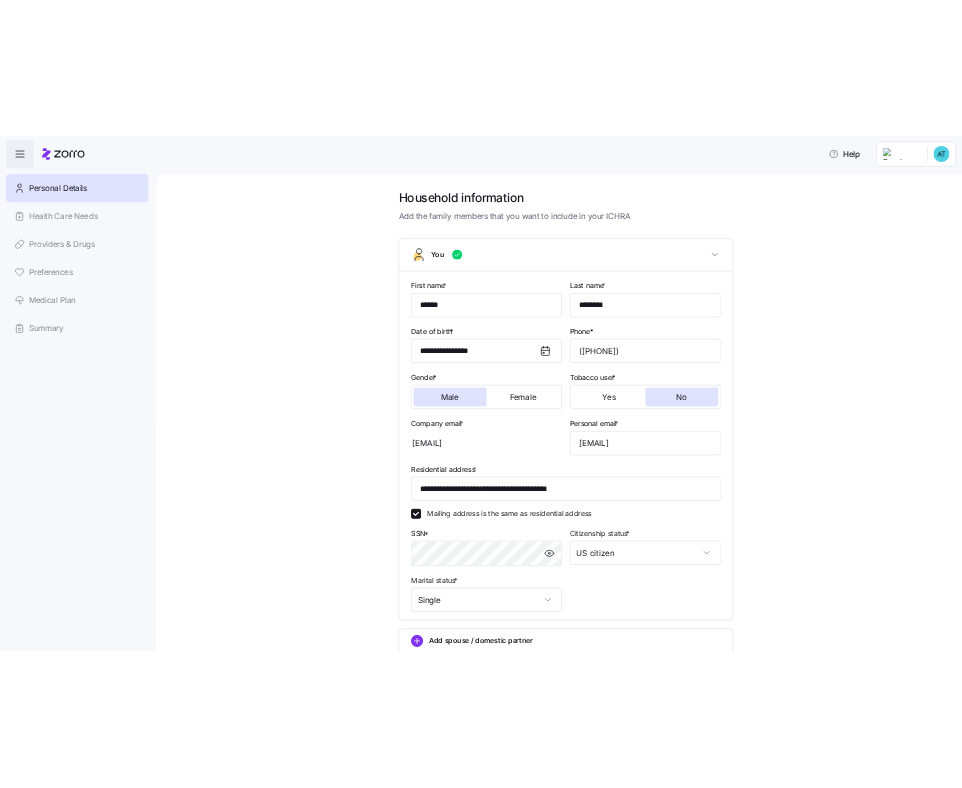 scroll, scrollTop: 0, scrollLeft: 0, axis: both 